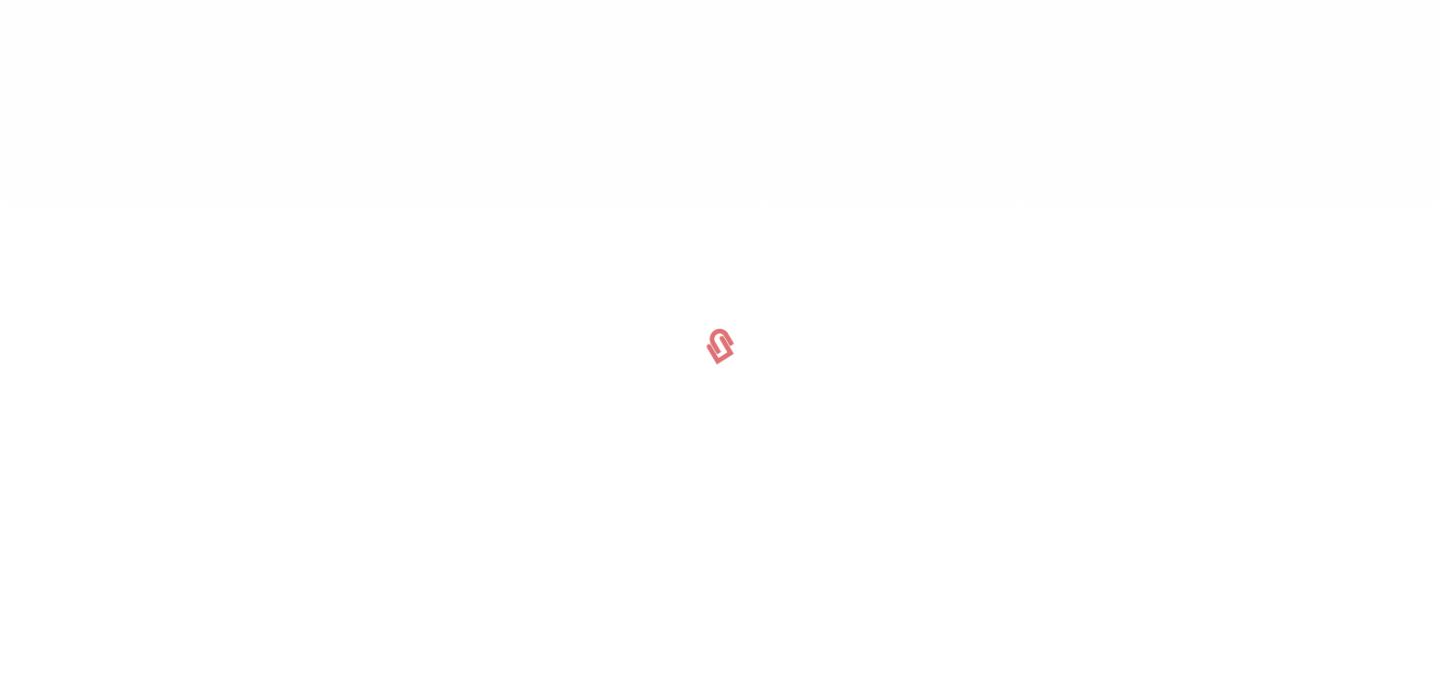 scroll, scrollTop: 0, scrollLeft: 0, axis: both 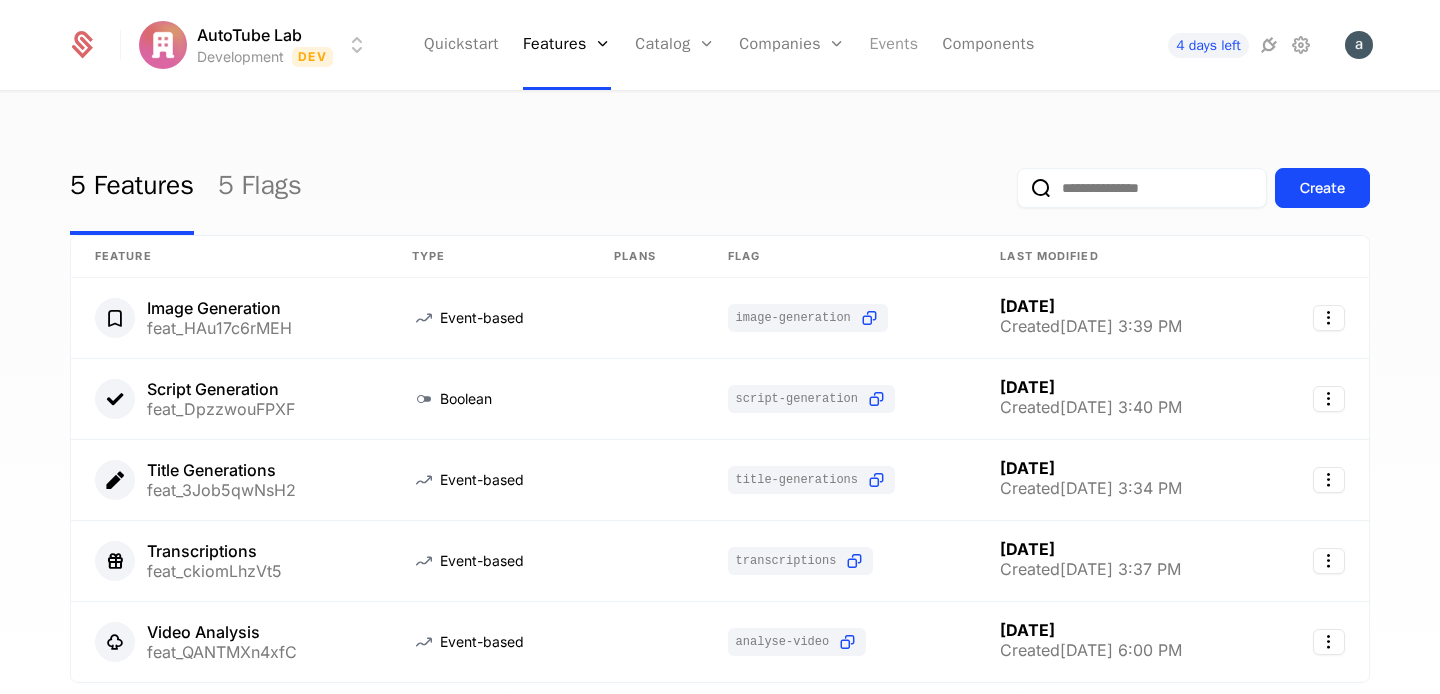 click on "Events" at bounding box center [893, 45] 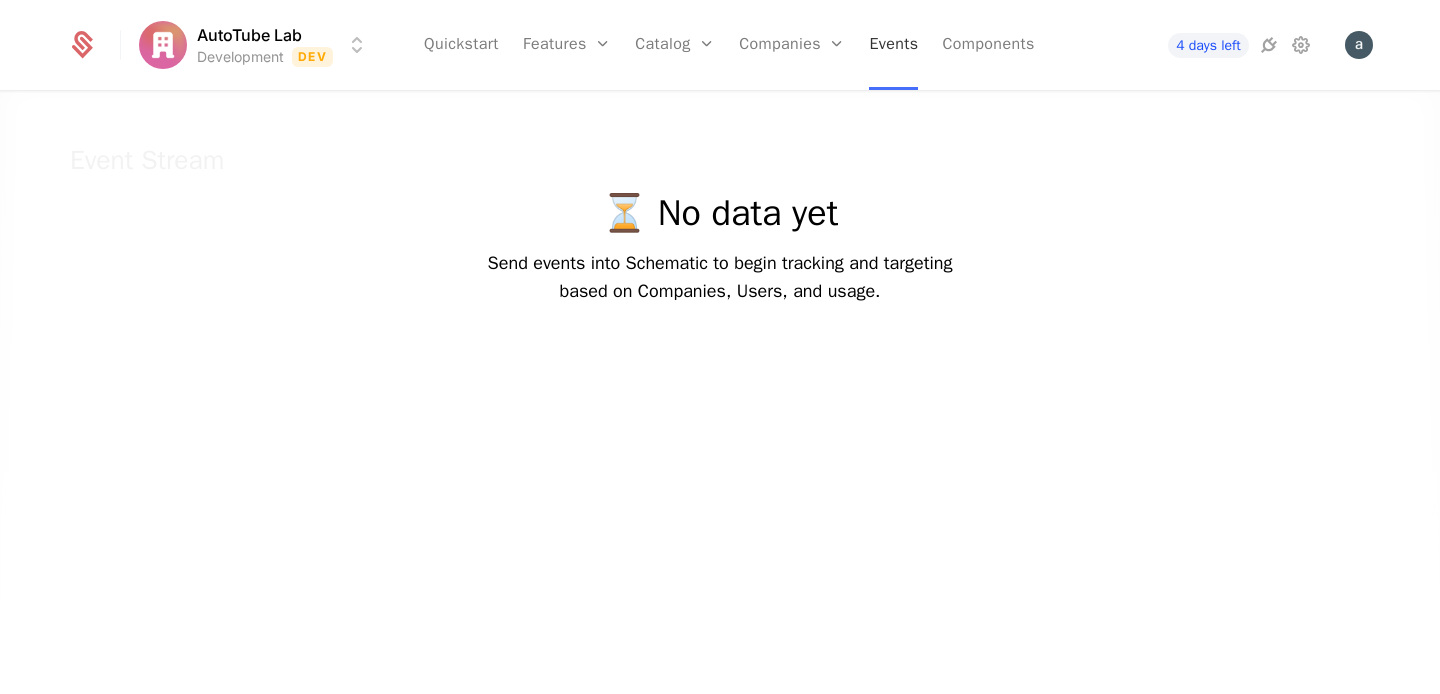 click on "Events" at bounding box center [893, 45] 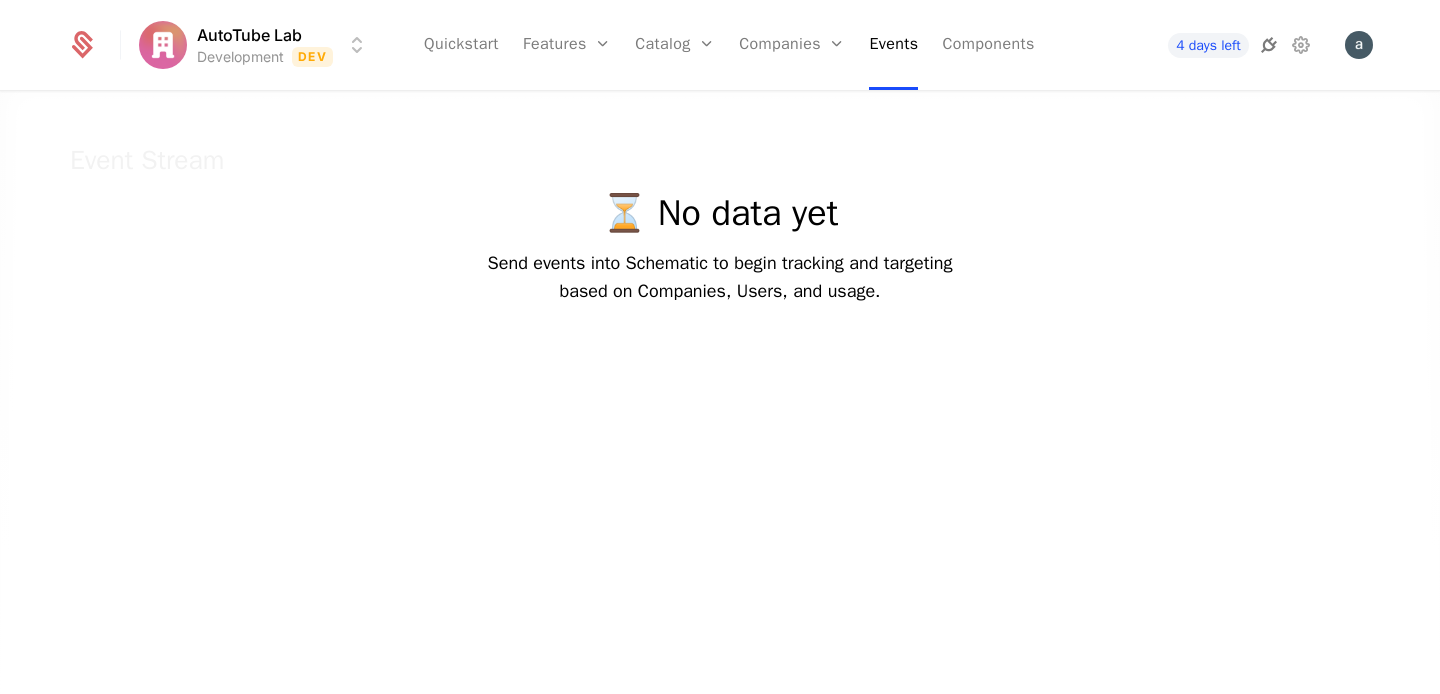 click at bounding box center [1269, 45] 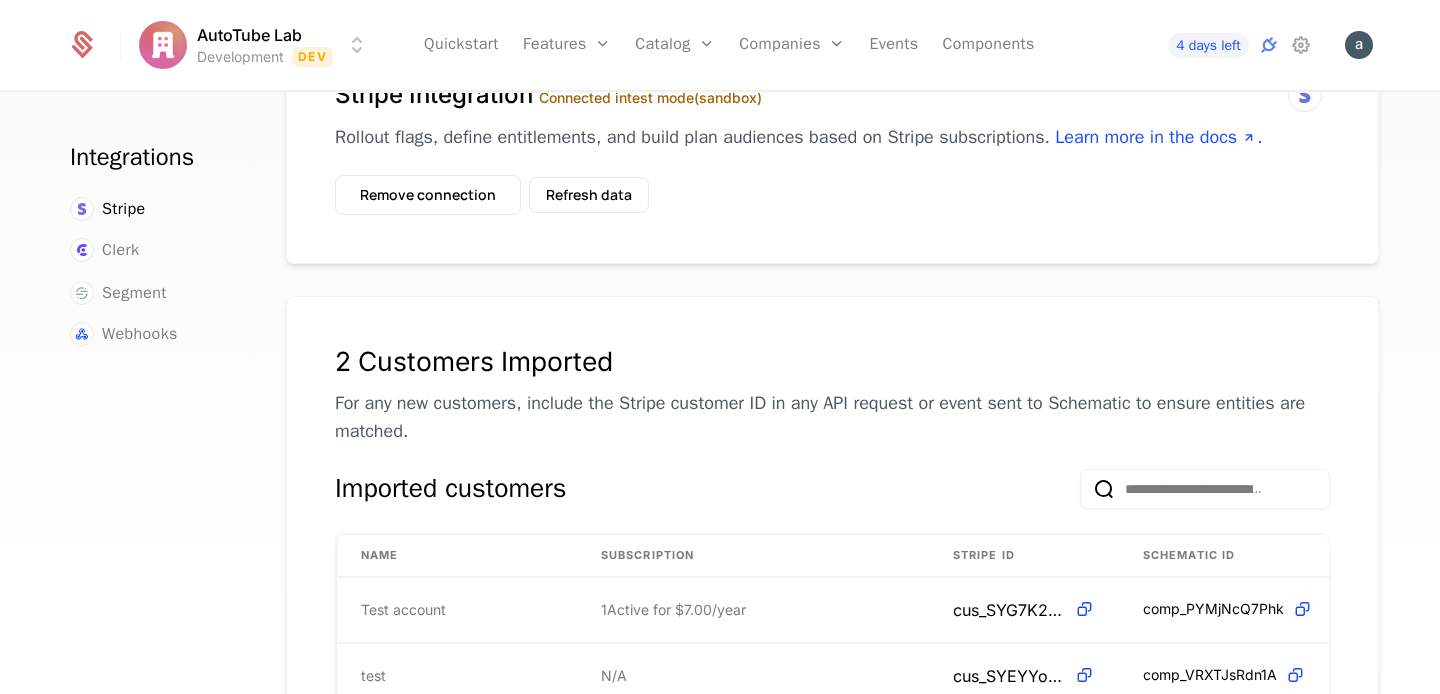 scroll, scrollTop: 73, scrollLeft: 0, axis: vertical 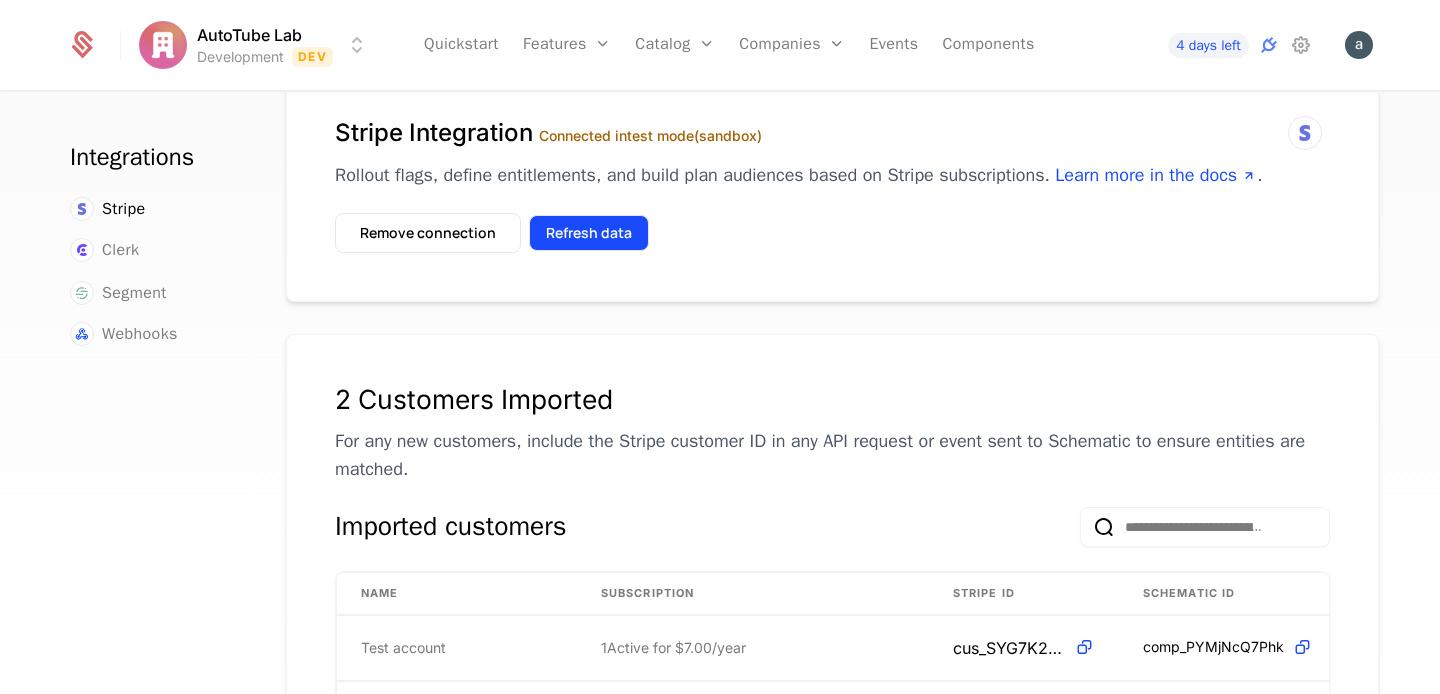 click on "Refresh data" at bounding box center (589, 233) 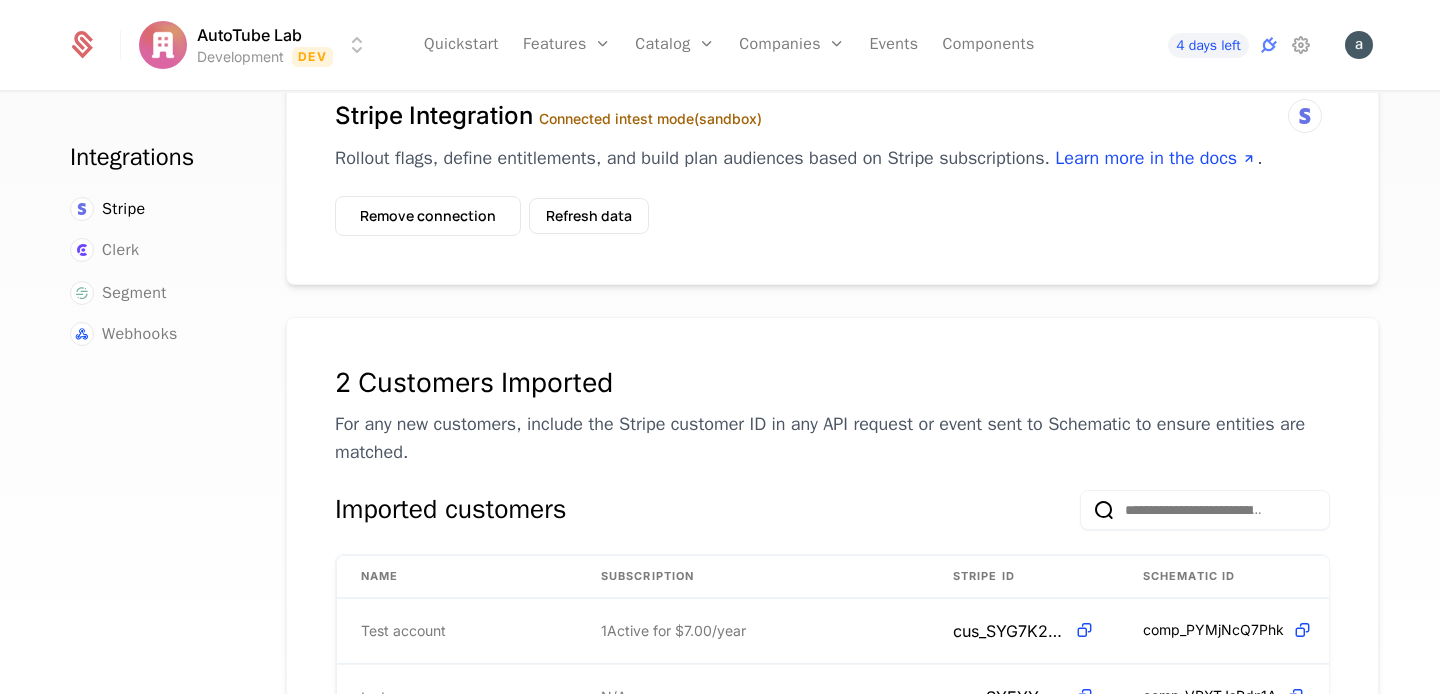 scroll, scrollTop: 176, scrollLeft: 0, axis: vertical 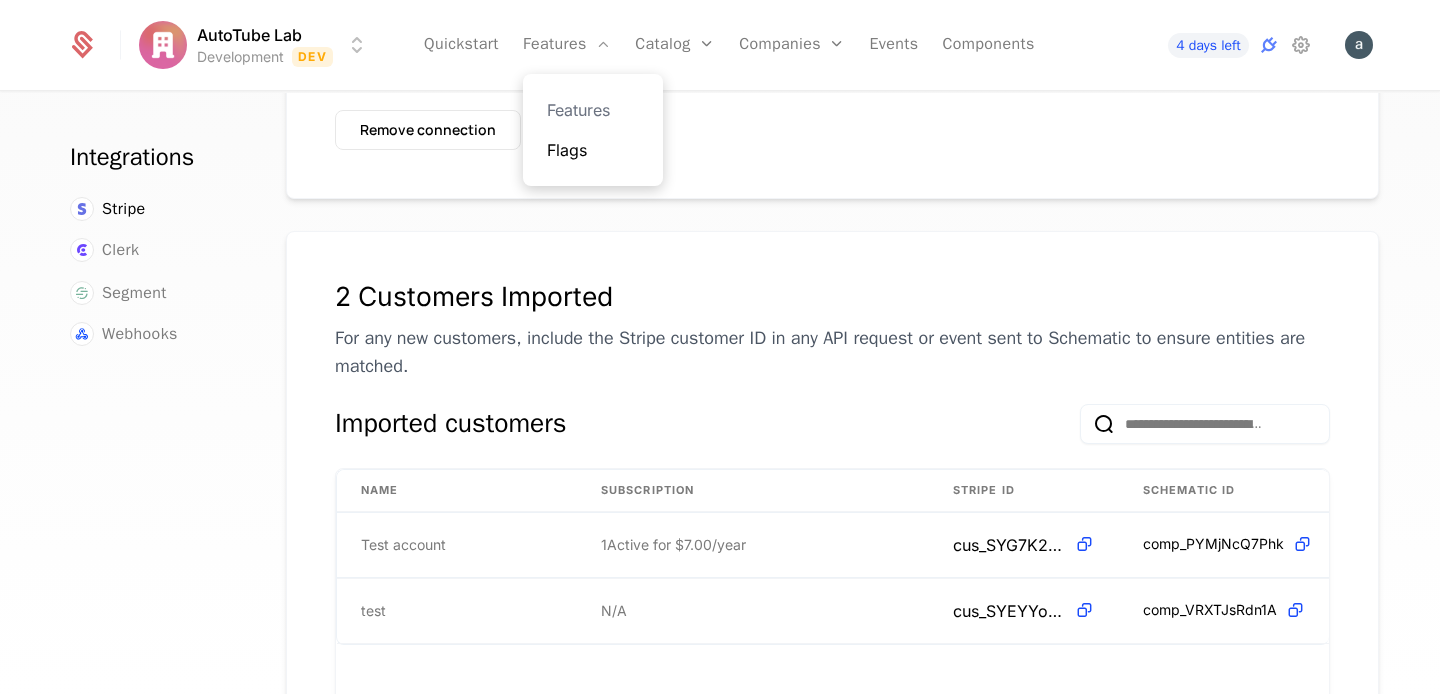 click on "Flags" at bounding box center [593, 150] 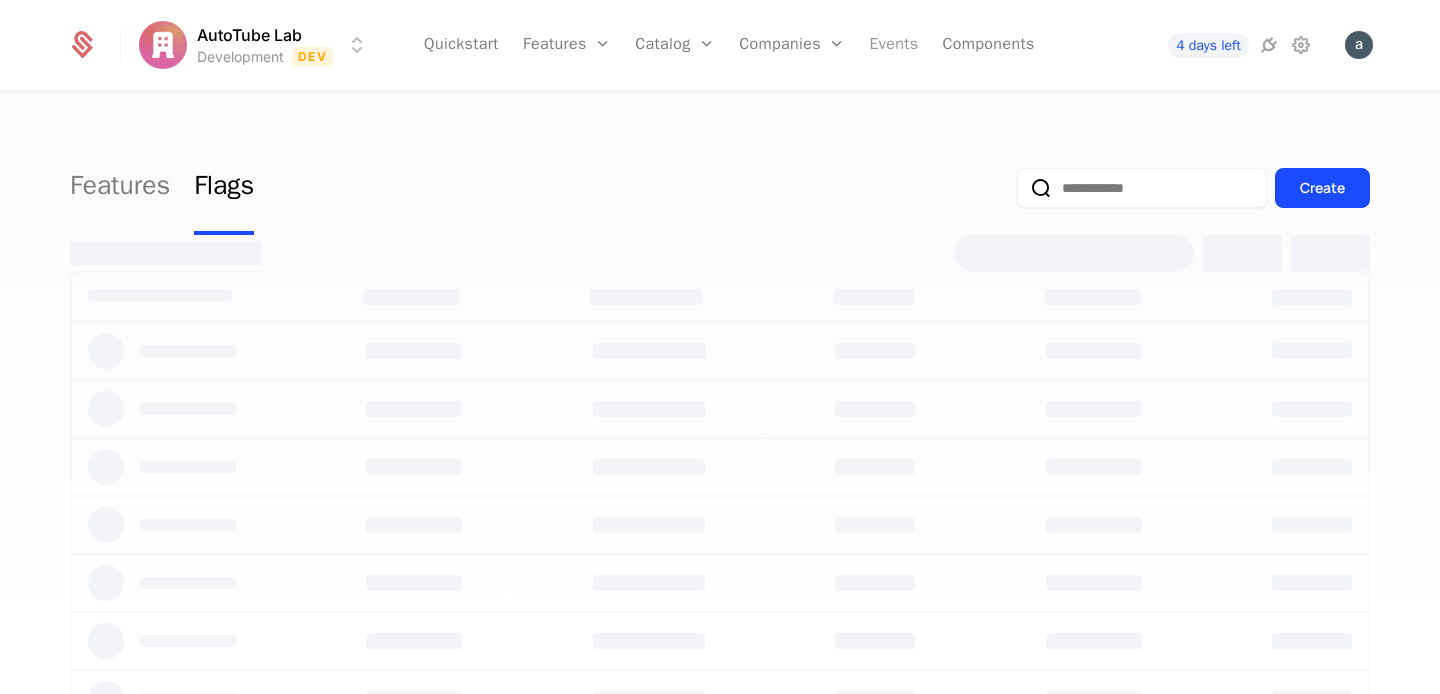 click on "Events" at bounding box center (893, 45) 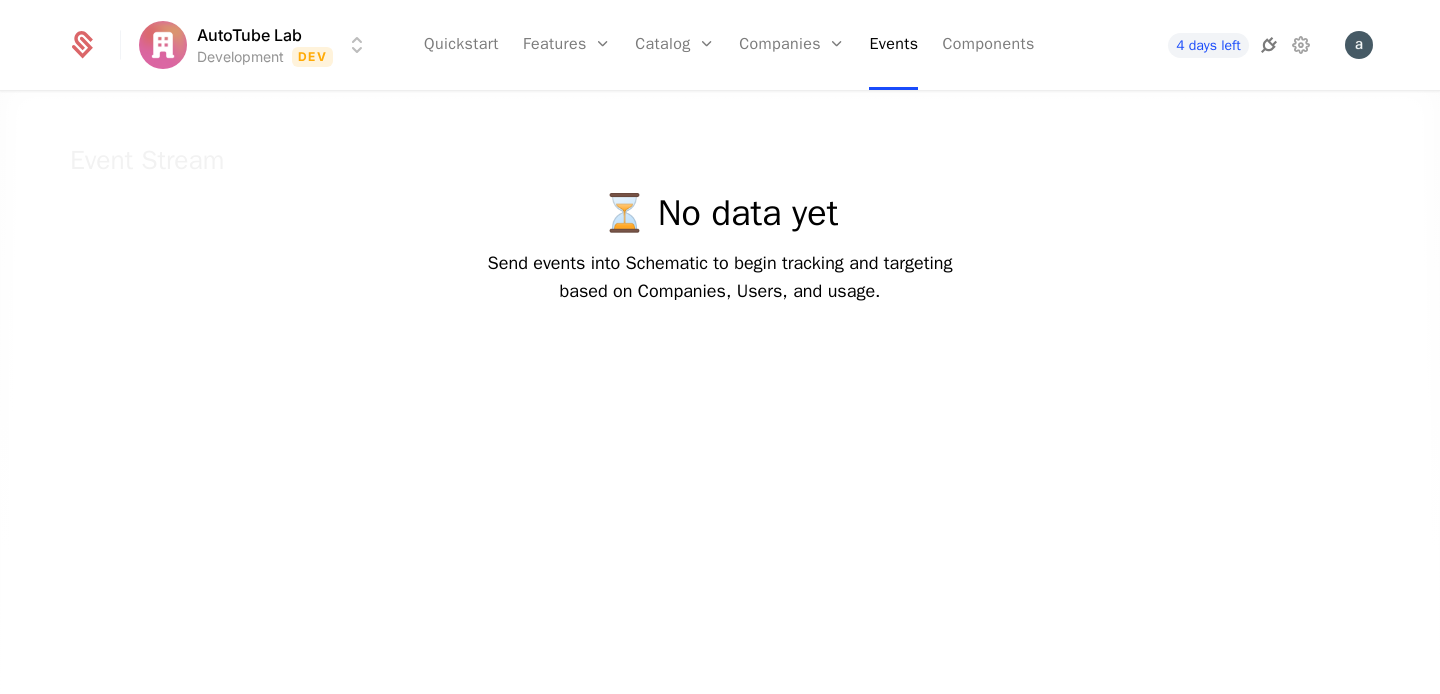 click at bounding box center [1269, 45] 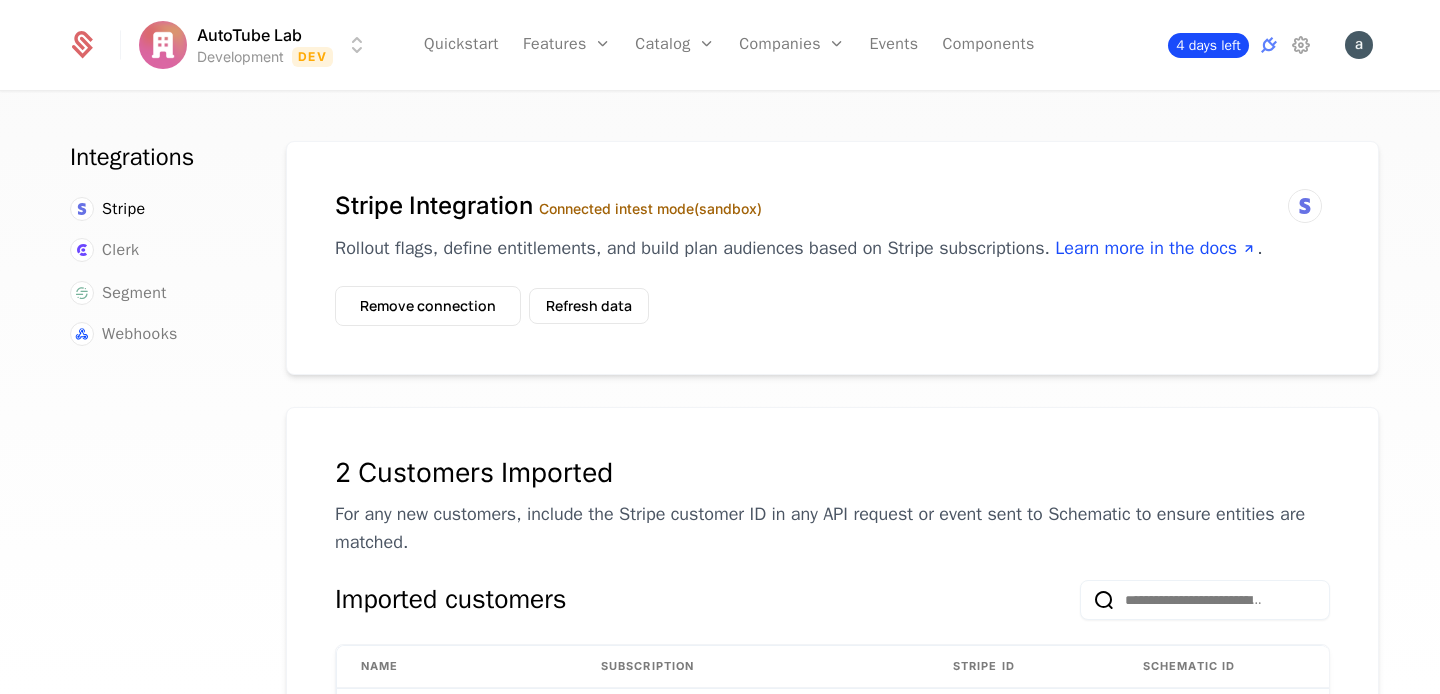 click on "4 days left" at bounding box center [1208, 45] 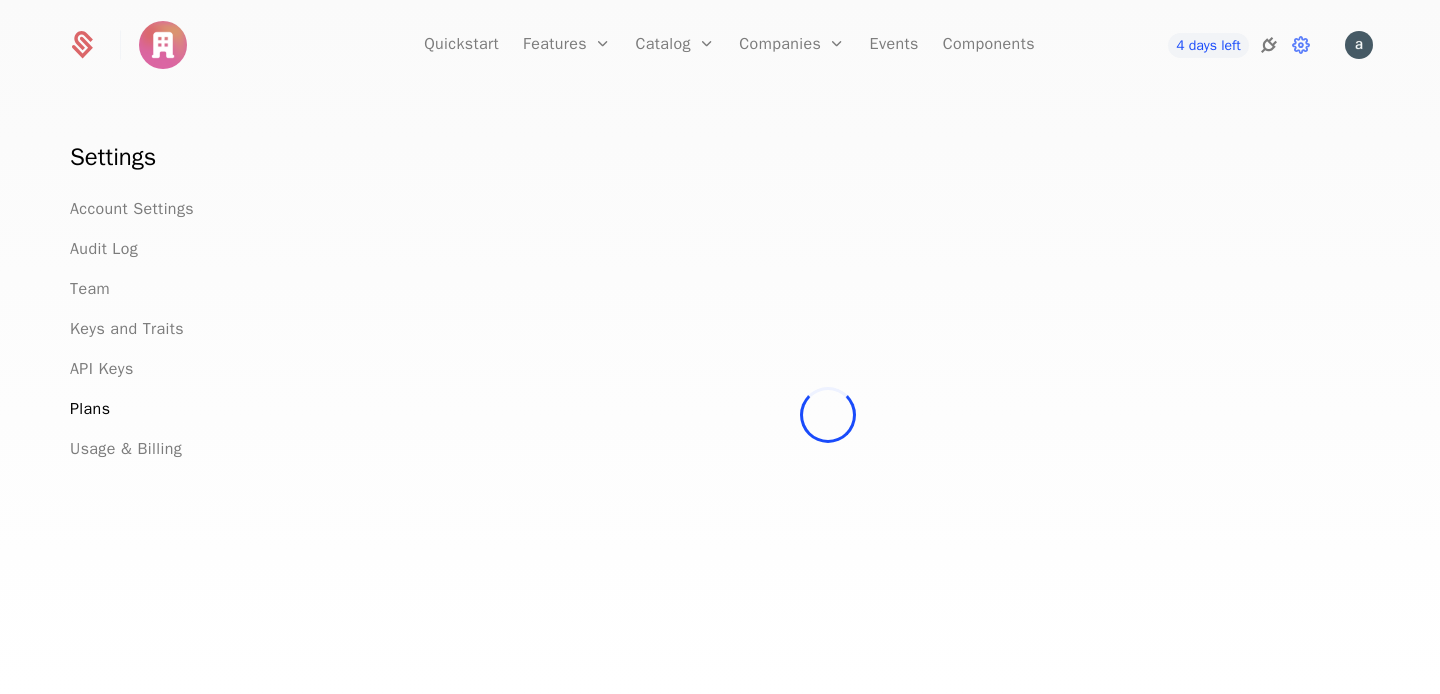 click at bounding box center (1269, 45) 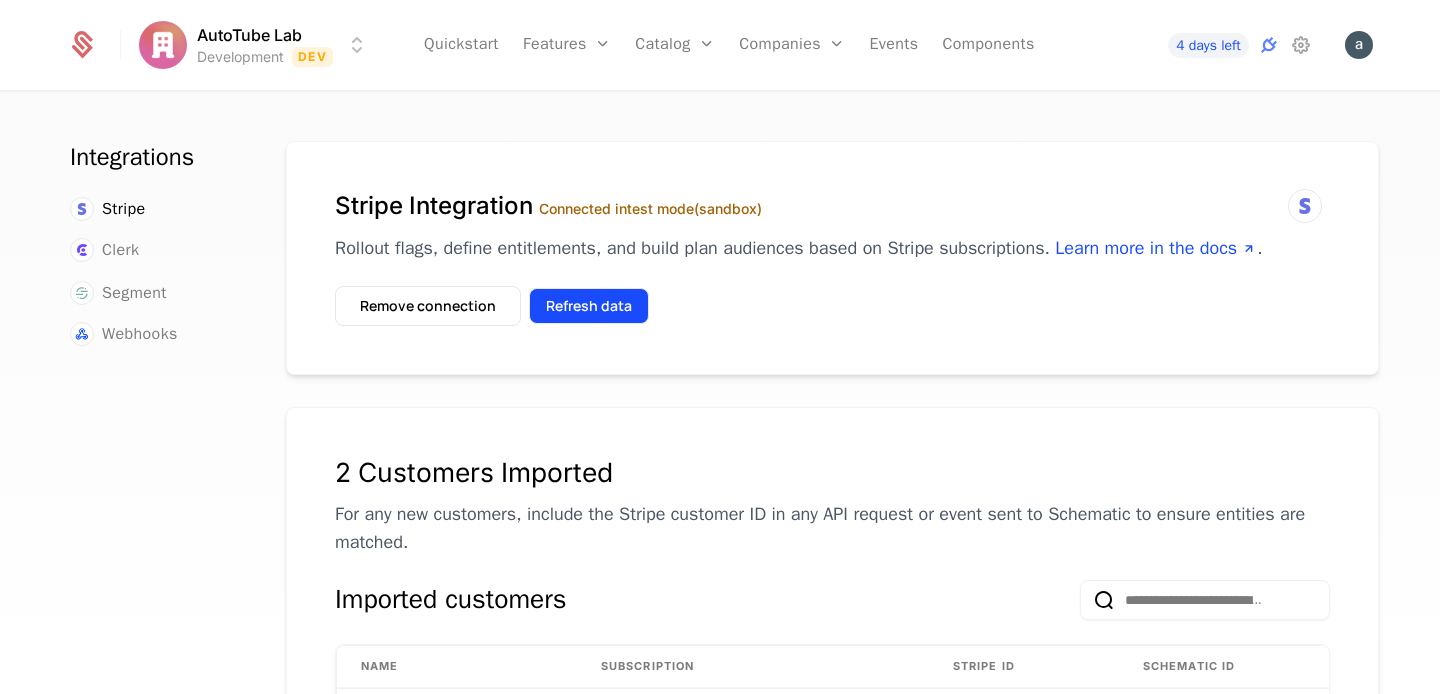 click on "Refresh data" at bounding box center [589, 306] 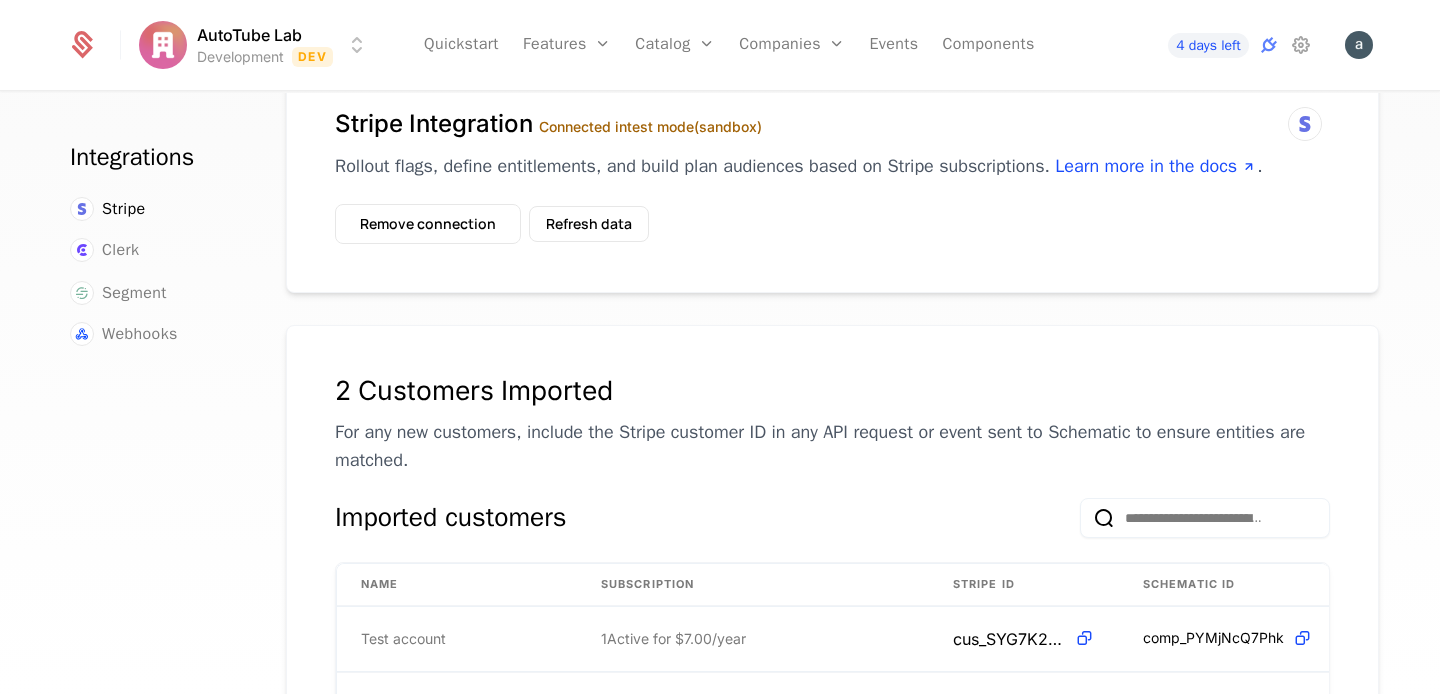 scroll, scrollTop: 0, scrollLeft: 0, axis: both 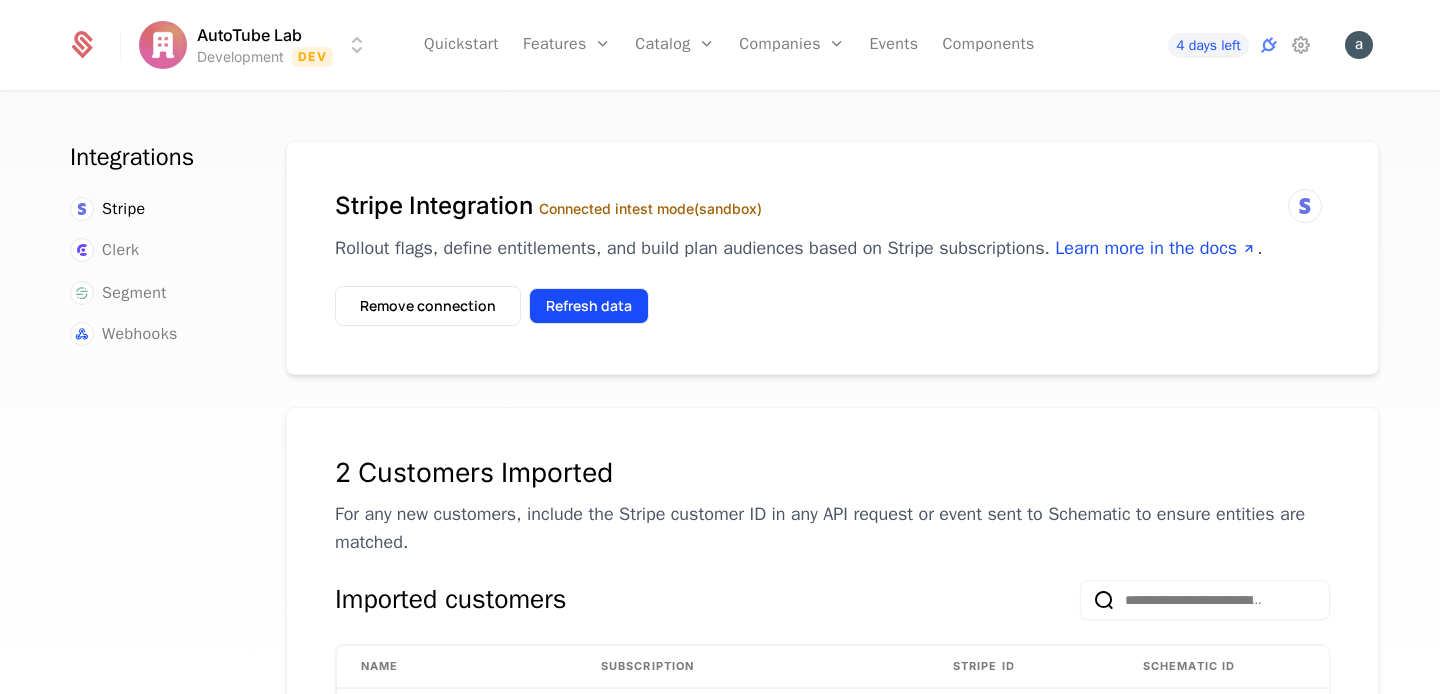 click on "Refresh data" at bounding box center [589, 306] 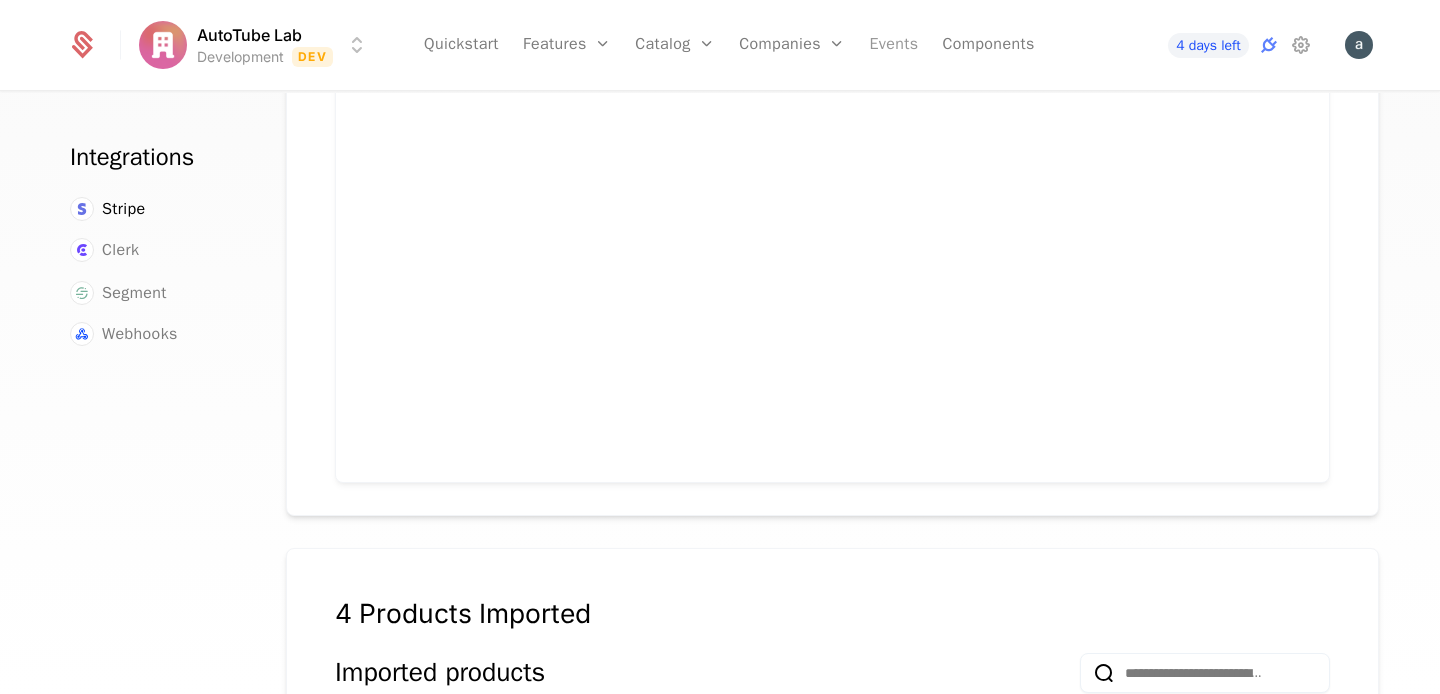 scroll, scrollTop: 678, scrollLeft: 0, axis: vertical 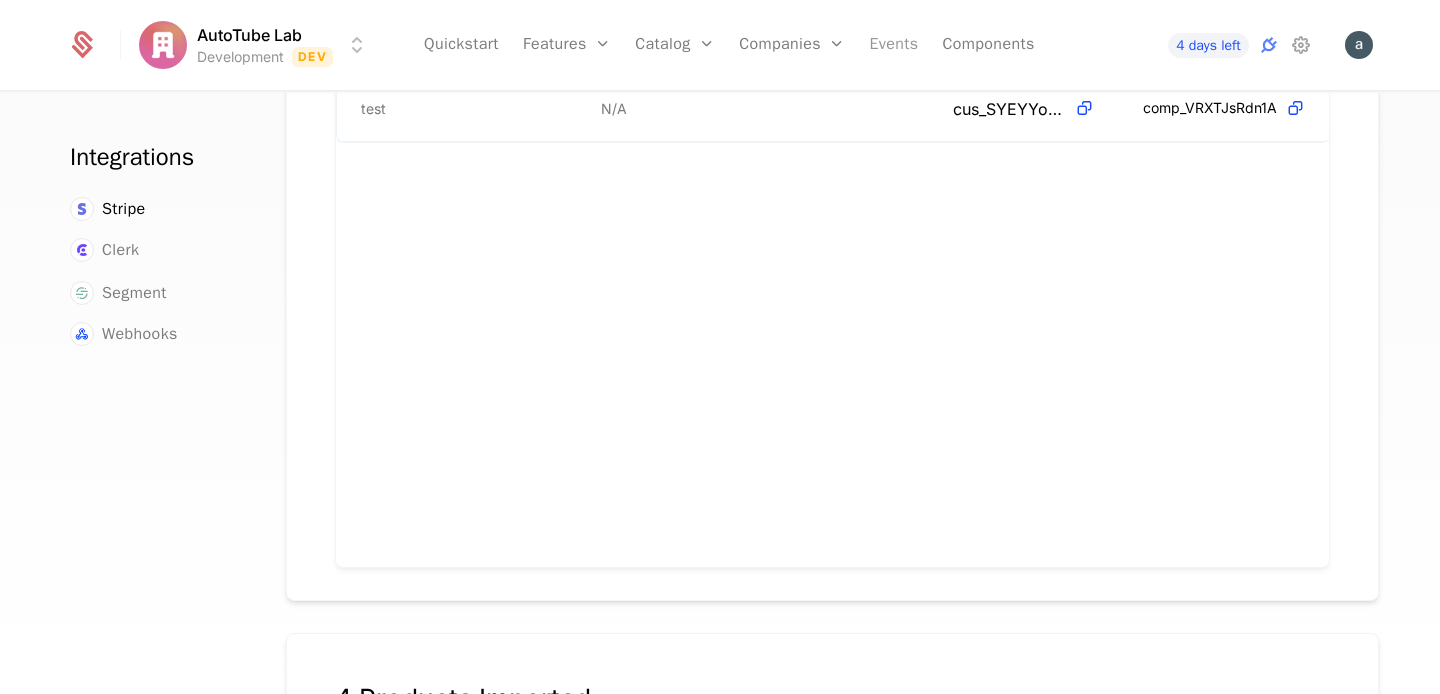 click on "Events" at bounding box center (893, 45) 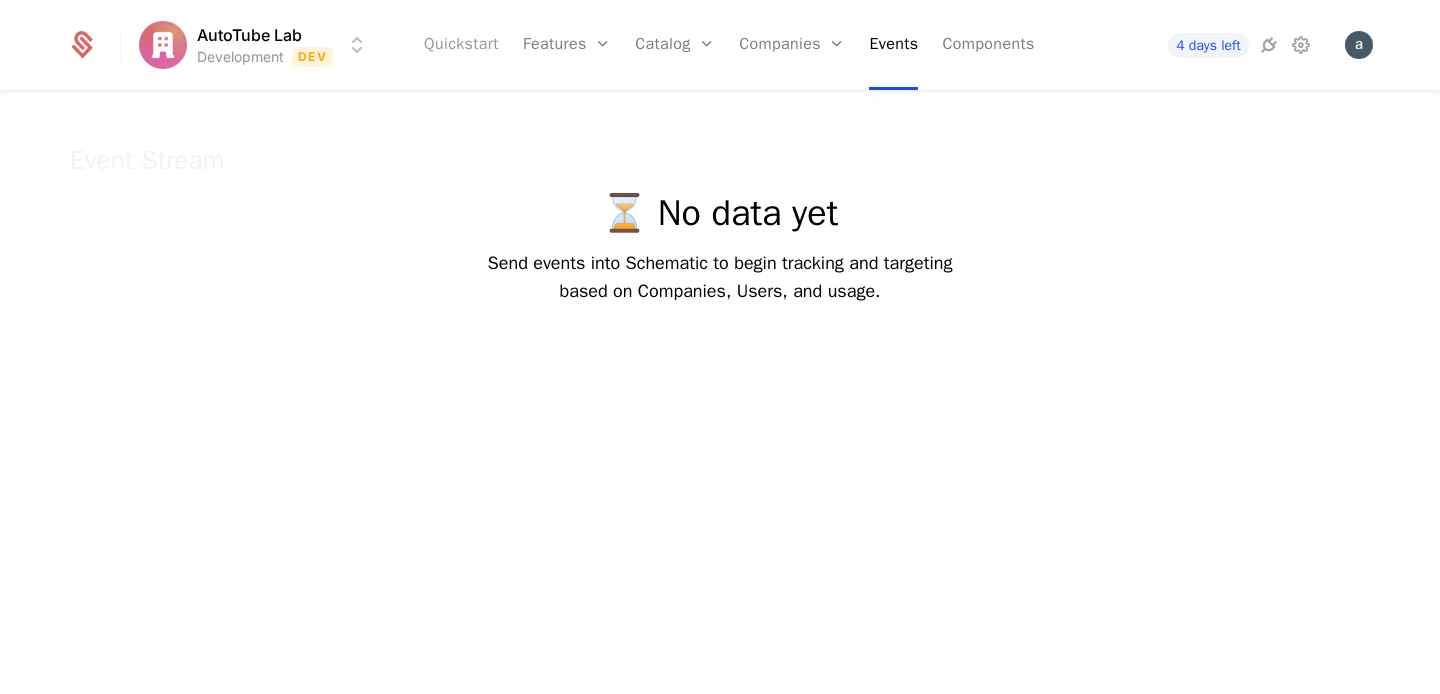 click on "Quickstart" at bounding box center (461, 45) 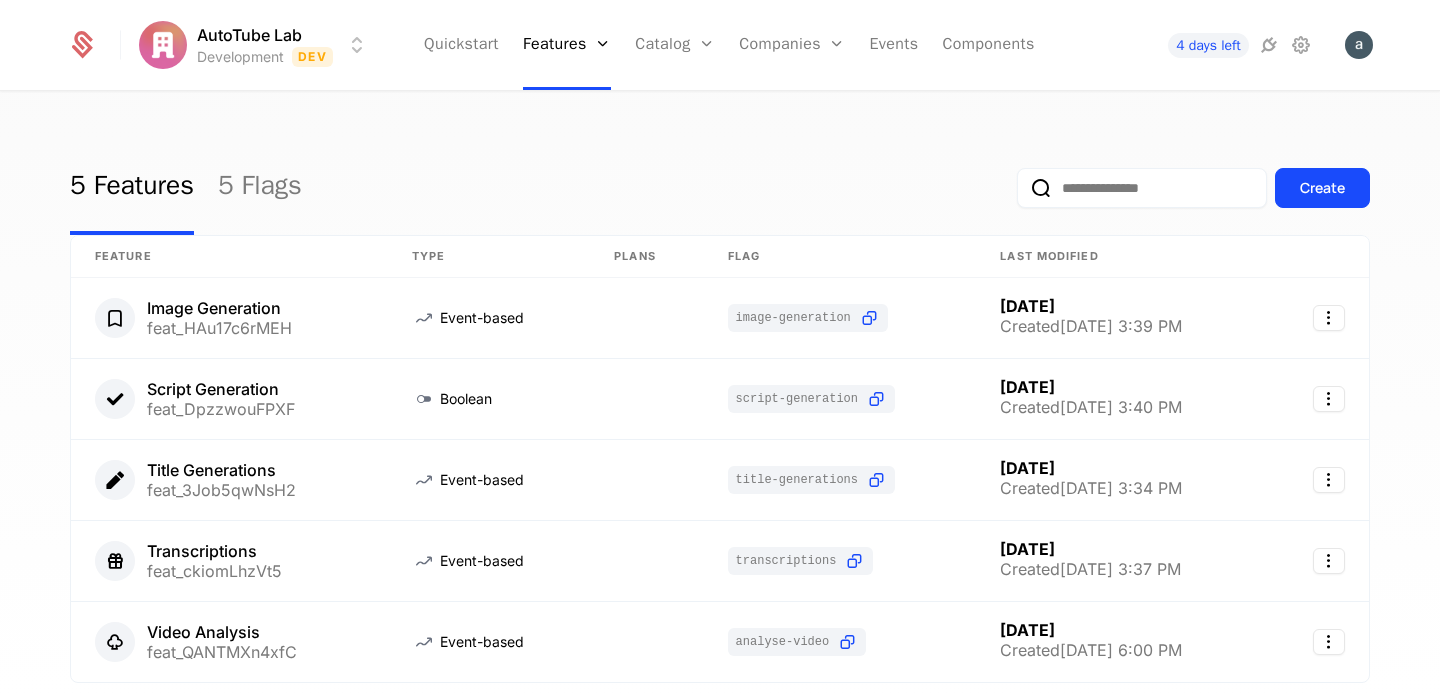 click on "5 Features 5 Flags Create" at bounding box center (720, 188) 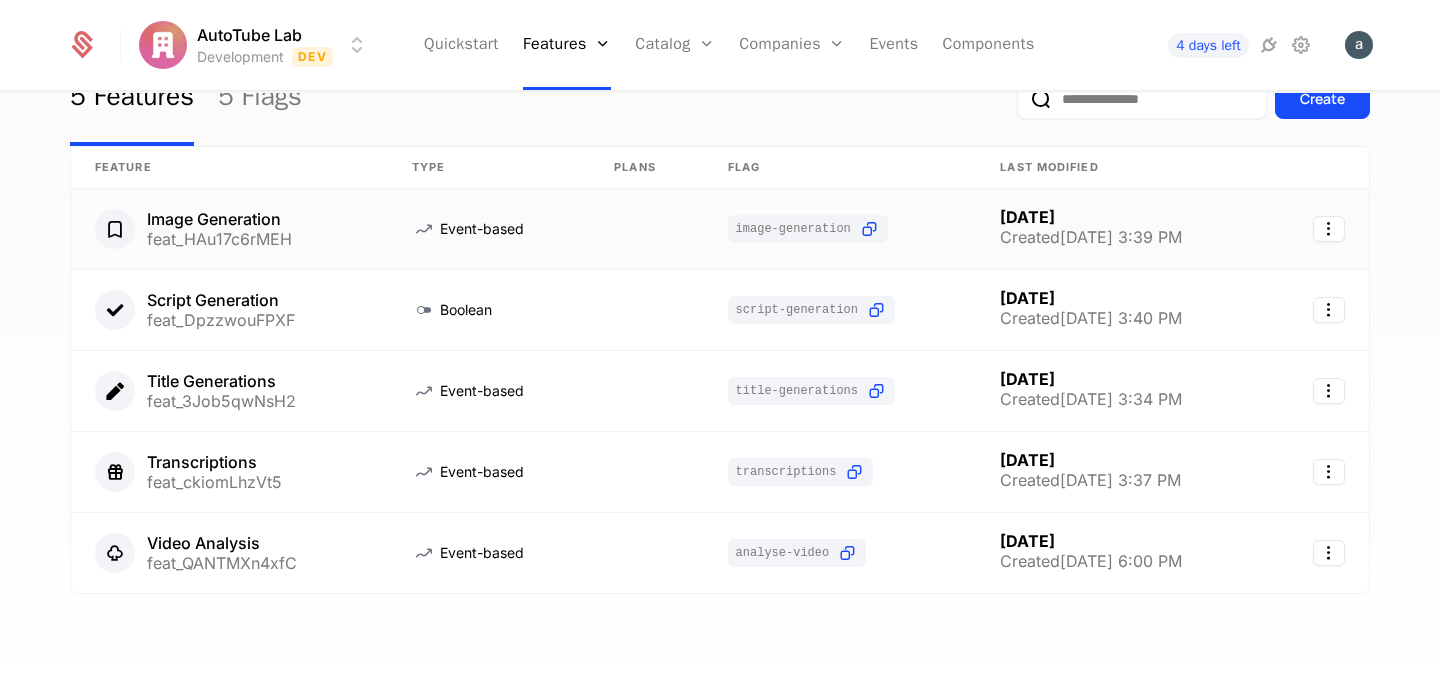 click on "Image Generation feat_HAu17c6rMEH" at bounding box center (229, 229) 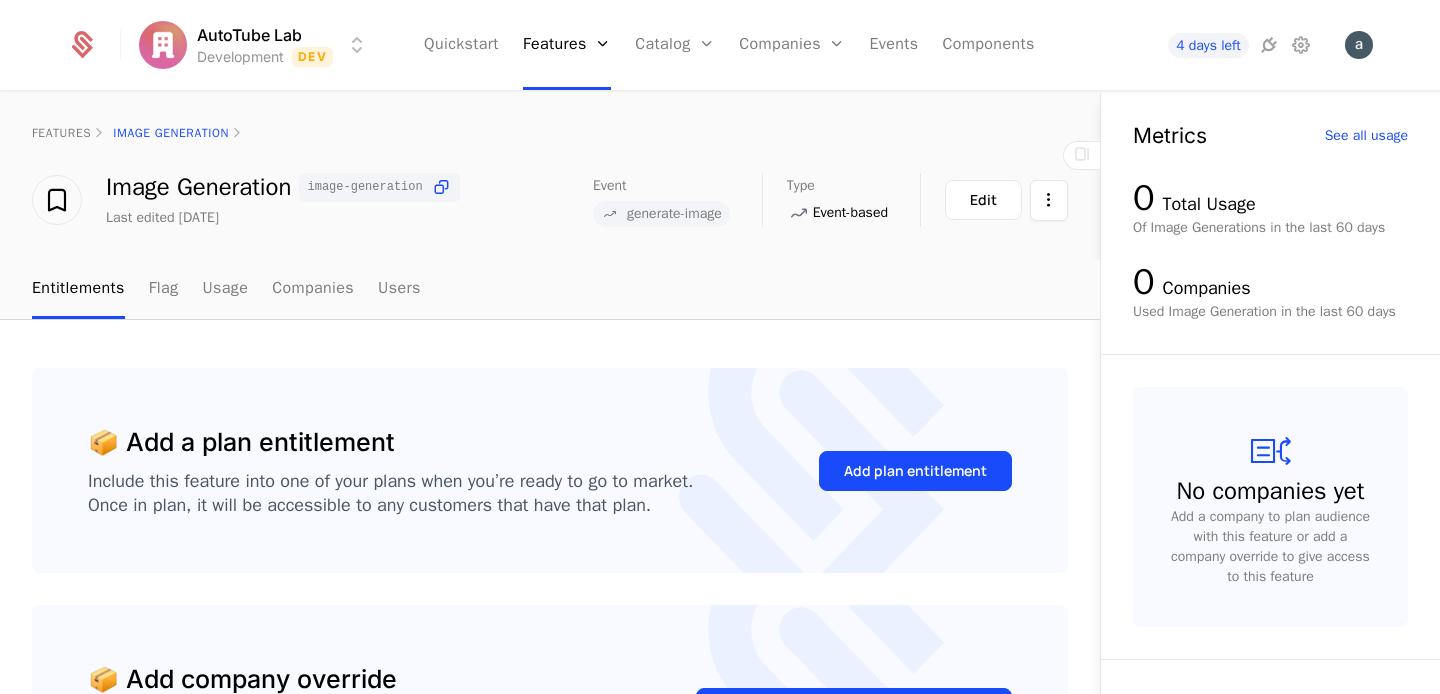 scroll, scrollTop: 252, scrollLeft: 0, axis: vertical 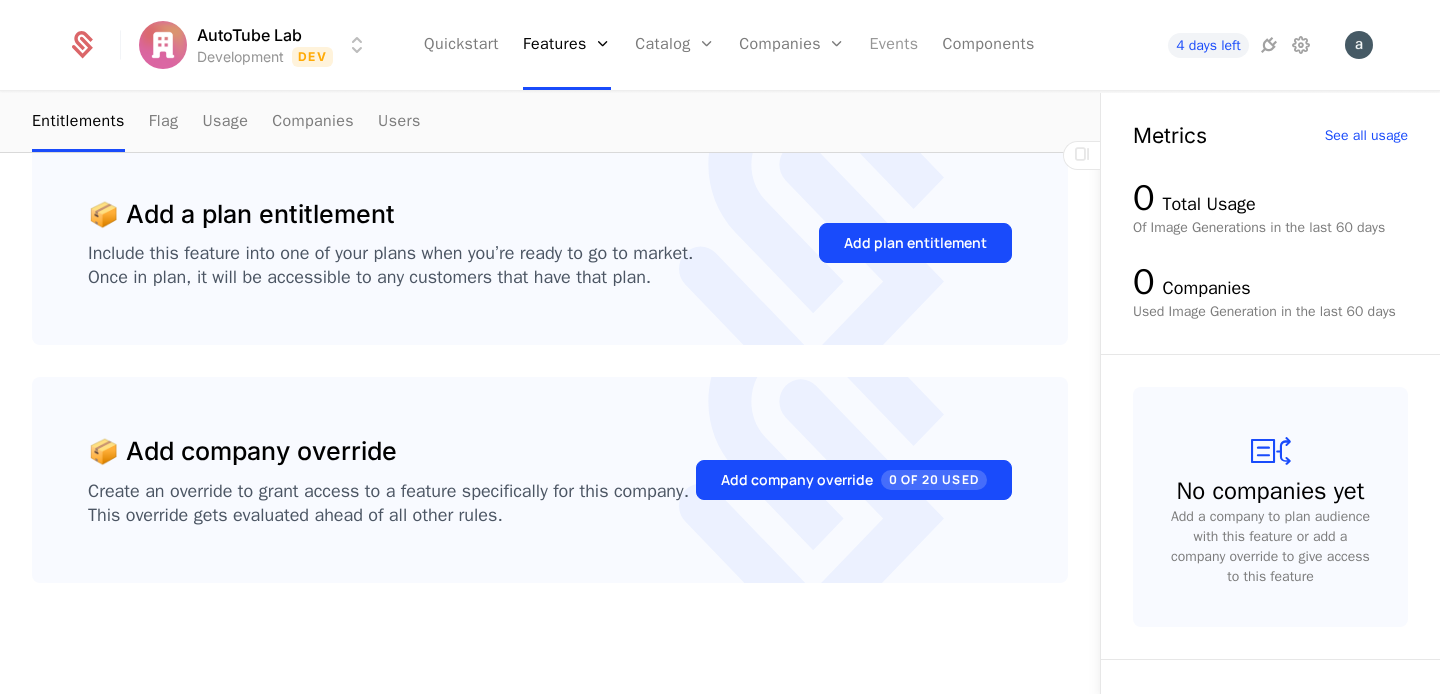 click on "Events" at bounding box center (893, 45) 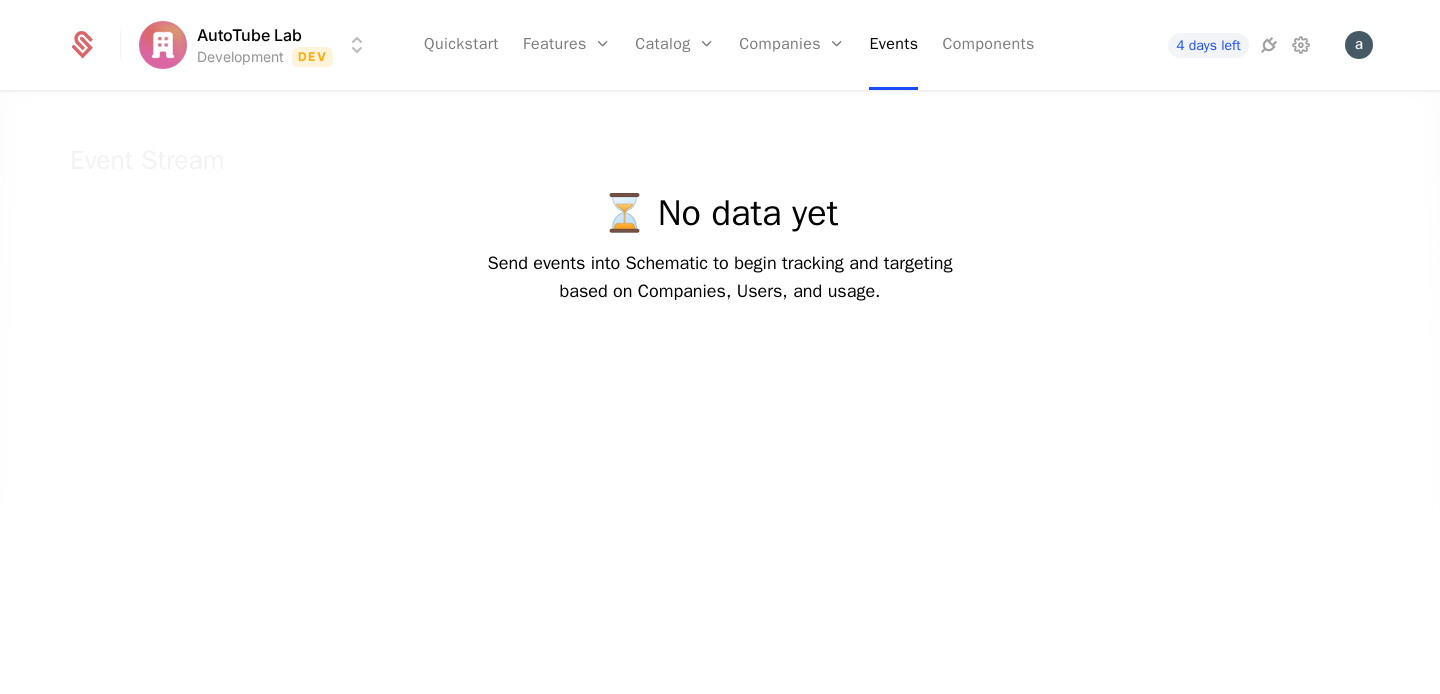 click on "Send events into Schematic to begin tracking and targeting based on Companies, Users, and usage." at bounding box center [720, 277] 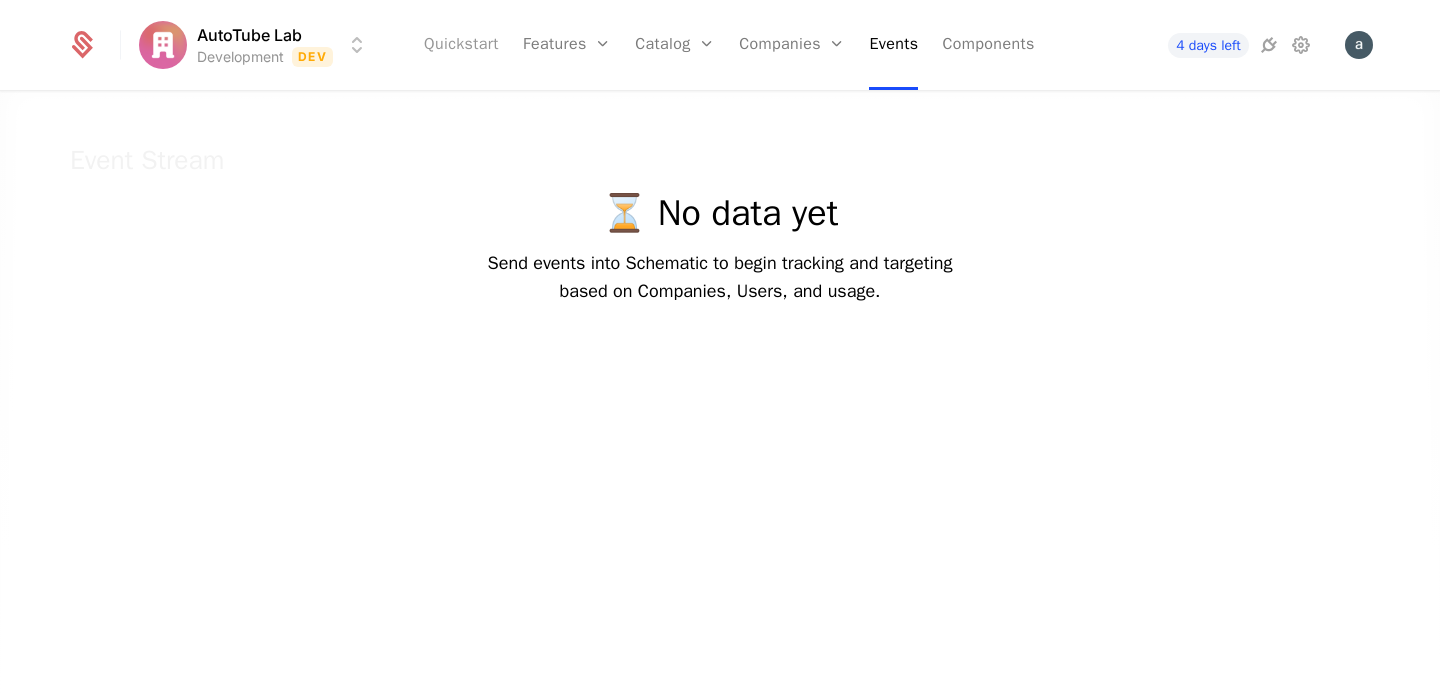 click on "Quickstart" at bounding box center [461, 45] 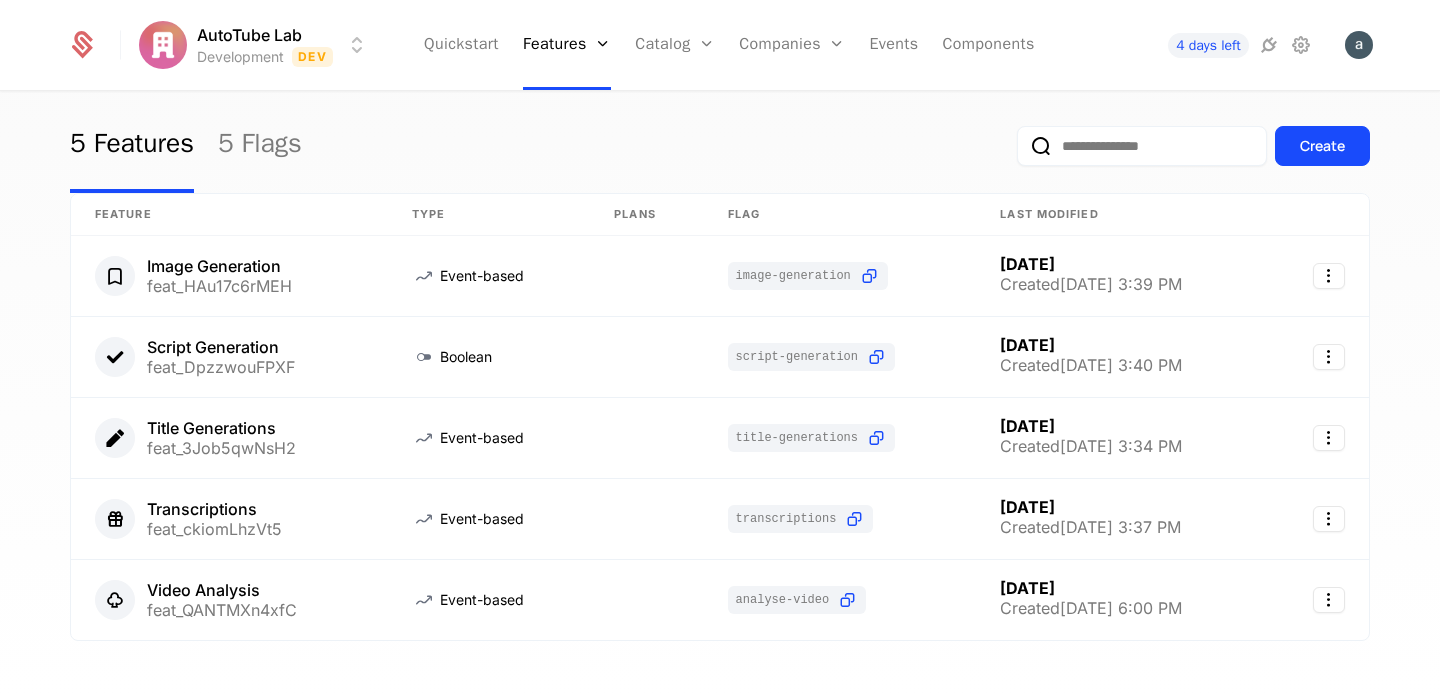 scroll, scrollTop: 89, scrollLeft: 0, axis: vertical 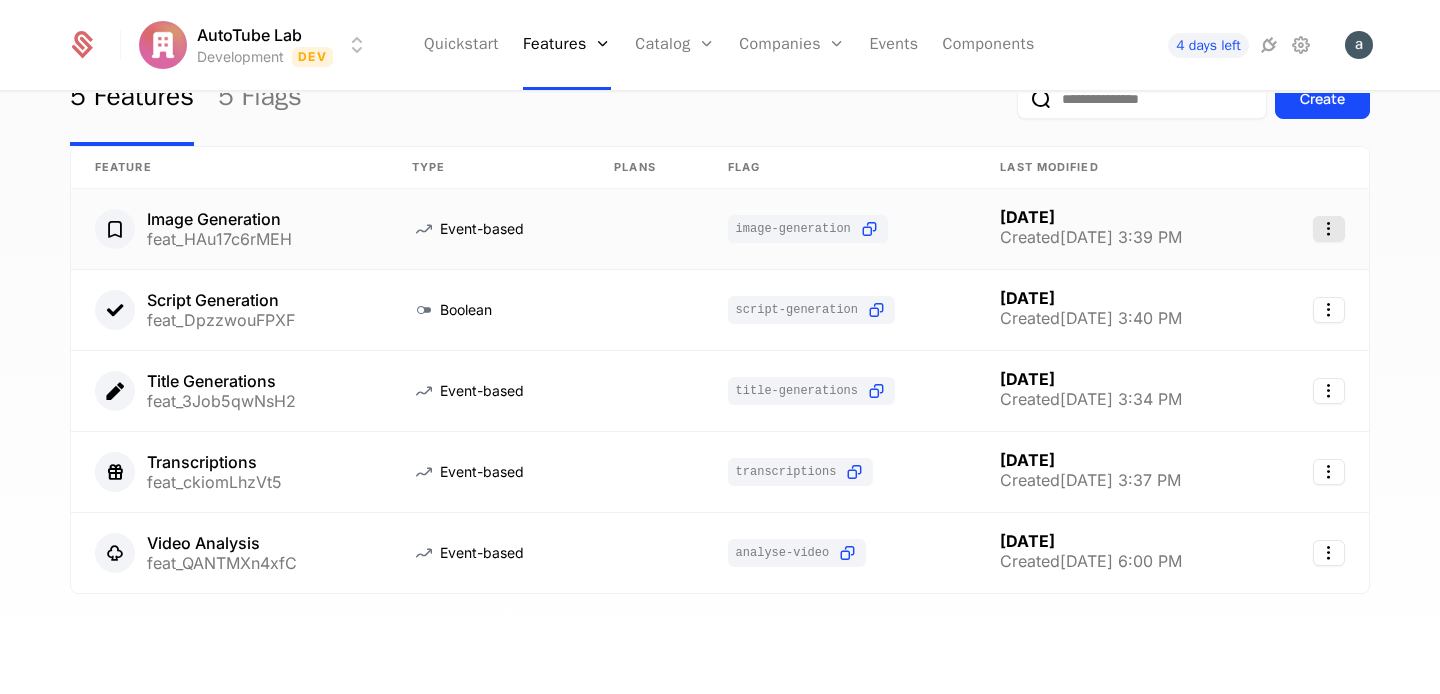 click on "AutoTube Lab Development Dev Quickstart Features Features Flags Catalog Plans Add Ons Configuration Companies Companies Users Events Components 4 days left 5 Features 5 Flags Create Feature Type Plans Flag Last Modified Image Generation feat_HAu17c6rMEH Event-based image-generation [DATE] Created  [DATE] 3:39 PM Script Generation feat_DpzzwouFPXF Boolean script-generation [DATE] Created  [DATE] 3:40 PM Title Generations feat_3Job5qwNsH2 Event-based title-generations [DATE] Created  [DATE] 3:34 PM Transcriptions feat_ckiomLhzVt5 Event-based transcriptions [DATE] Created  [DATE] 3:37 PM Video Analysis feat_QANTMXn4xfC Event-based analyse-video [DATE] Created  [DATE] 6:00 PM
Best Viewed on Desktop You're currently viewing this on a  mobile device . For the best experience,   we recommend using a desktop or larger screens , as the application isn't fully optimized for smaller resolutions just yet. Got it" at bounding box center (720, 347) 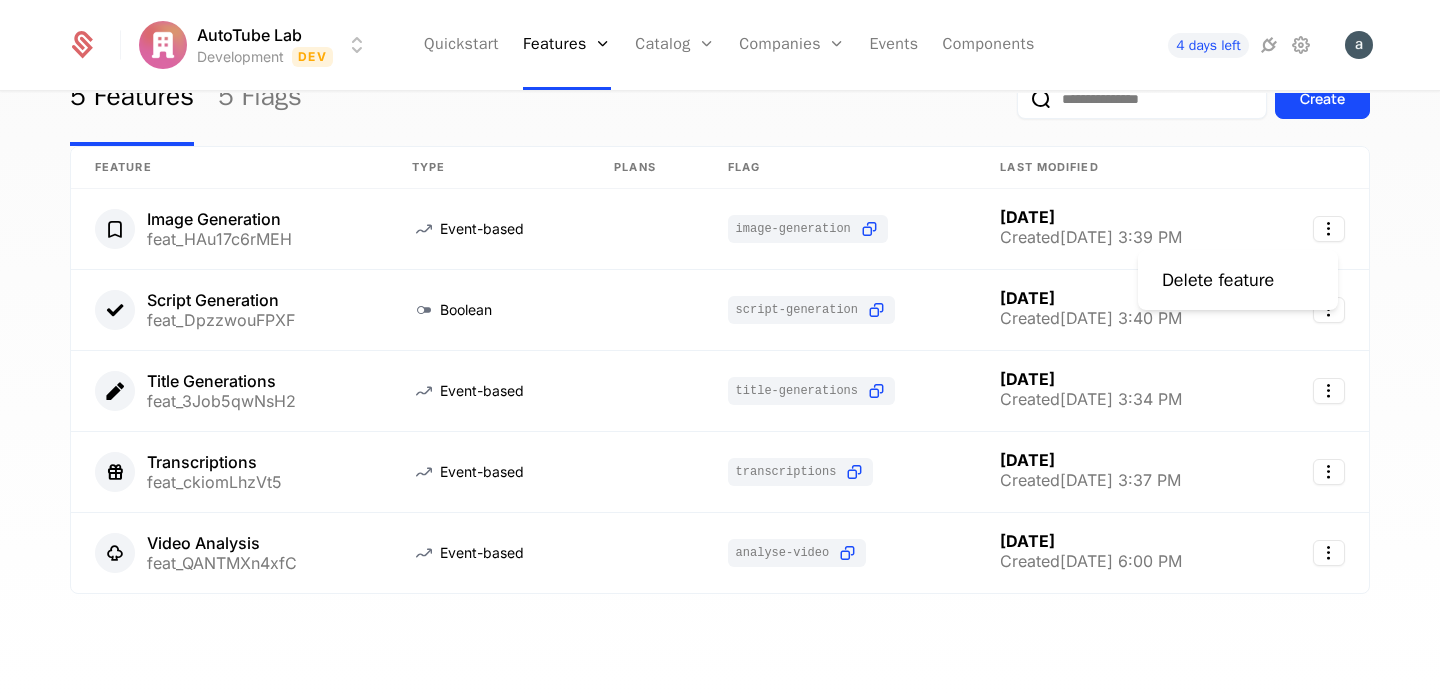 click on "AutoTube Lab Development Dev Quickstart Features Features Flags Catalog Plans Add Ons Configuration Companies Companies Users Events Components 4 days left 5 Features 5 Flags Create Feature Type Plans Flag Last Modified Image Generation feat_HAu17c6rMEH Event-based image-generation [DATE] Created  [DATE] 3:39 PM Script Generation feat_DpzzwouFPXF Boolean script-generation [DATE] Created  [DATE] 3:40 PM Title Generations feat_3Job5qwNsH2 Event-based title-generations [DATE] Created  [DATE] 3:34 PM Transcriptions feat_ckiomLhzVt5 Event-based transcriptions [DATE] Created  [DATE] 3:37 PM Video Analysis feat_QANTMXn4xfC Event-based analyse-video [DATE] Created  [DATE] 6:00 PM
Best Viewed on Desktop You're currently viewing this on a  mobile device . For the best experience,   we recommend using a desktop or larger screens , as the application isn't fully optimized for smaller resolutions just yet. Got it  Delete feature" at bounding box center (720, 347) 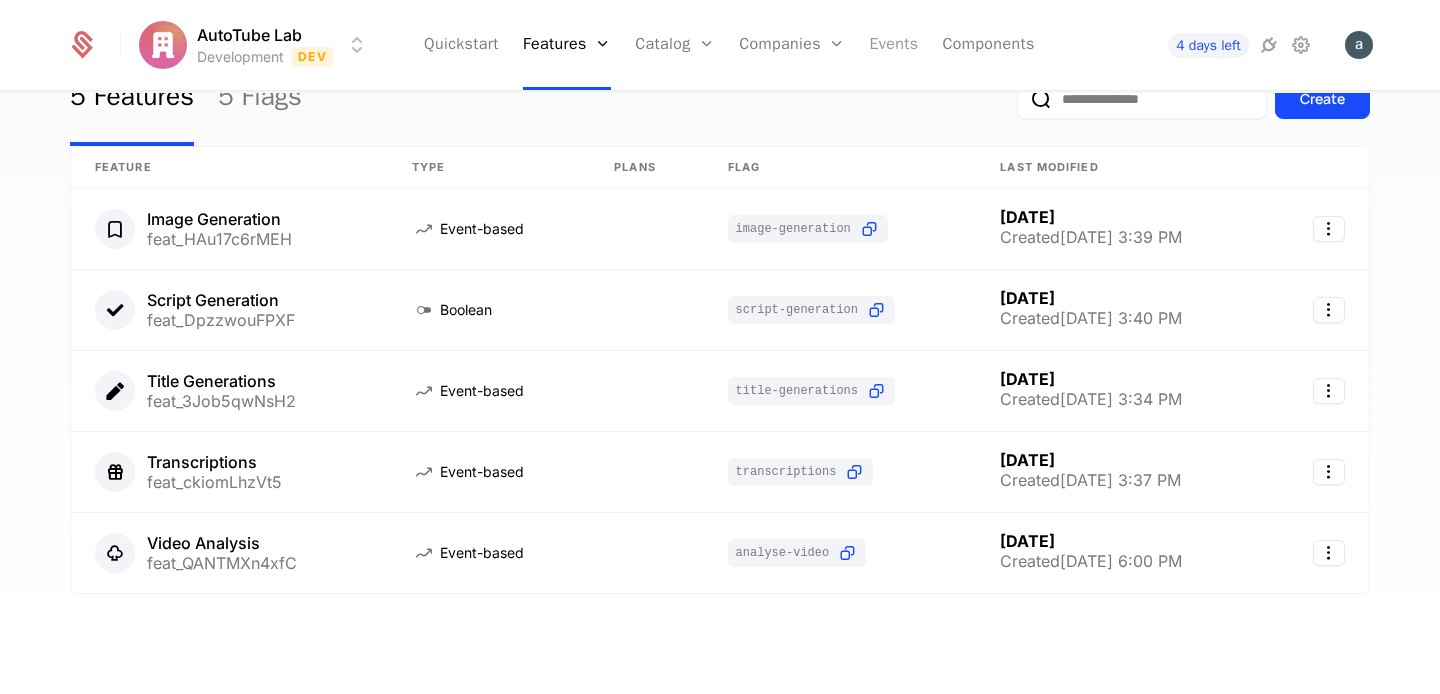click on "Events" at bounding box center [893, 45] 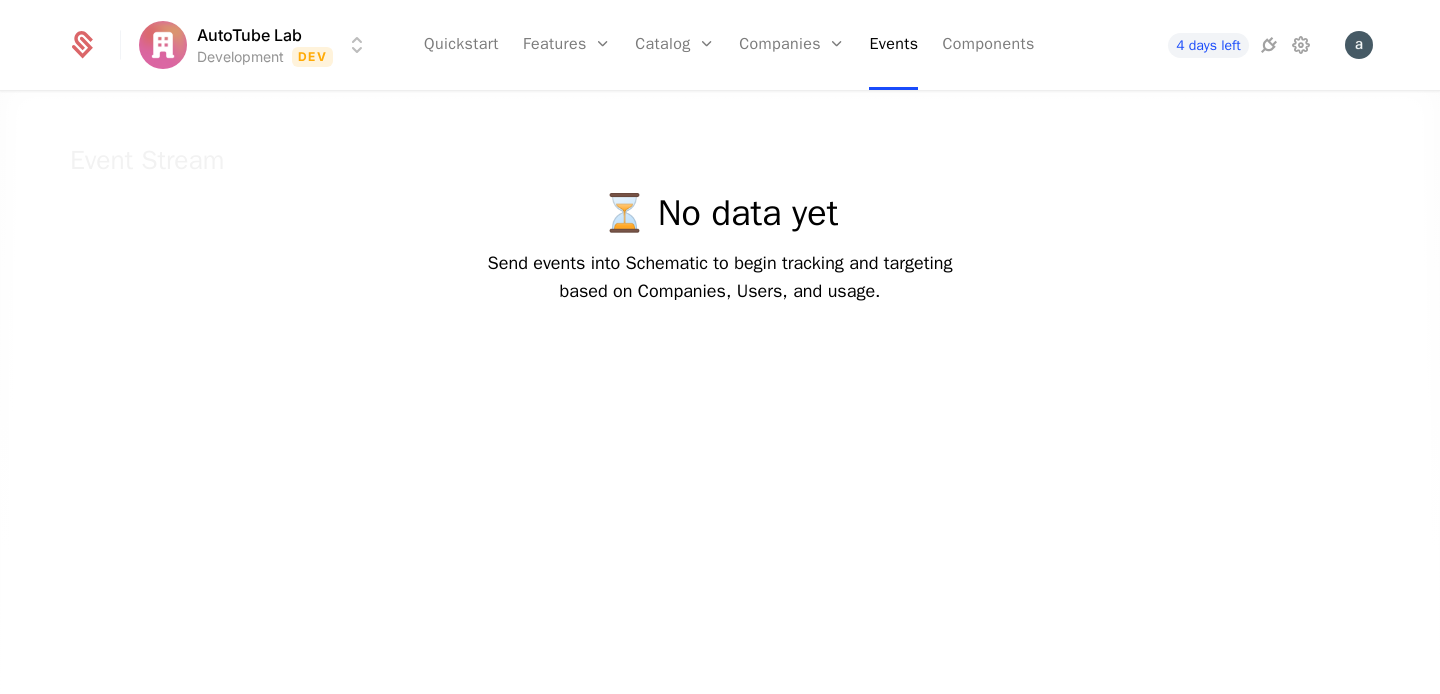 click on "Send events into Schematic to begin tracking and targeting based on Companies, Users, and usage." at bounding box center [720, 277] 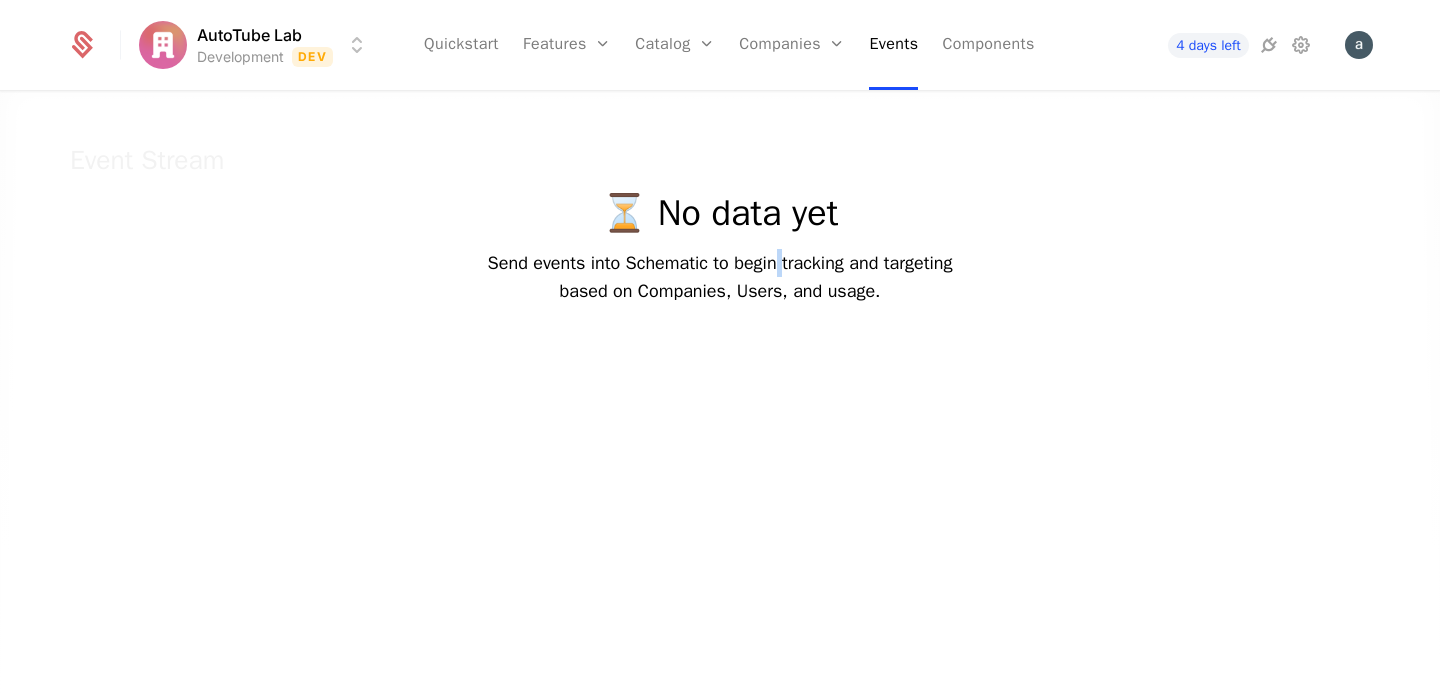 click on "Send events into Schematic to begin tracking and targeting based on Companies, Users, and usage." at bounding box center [720, 277] 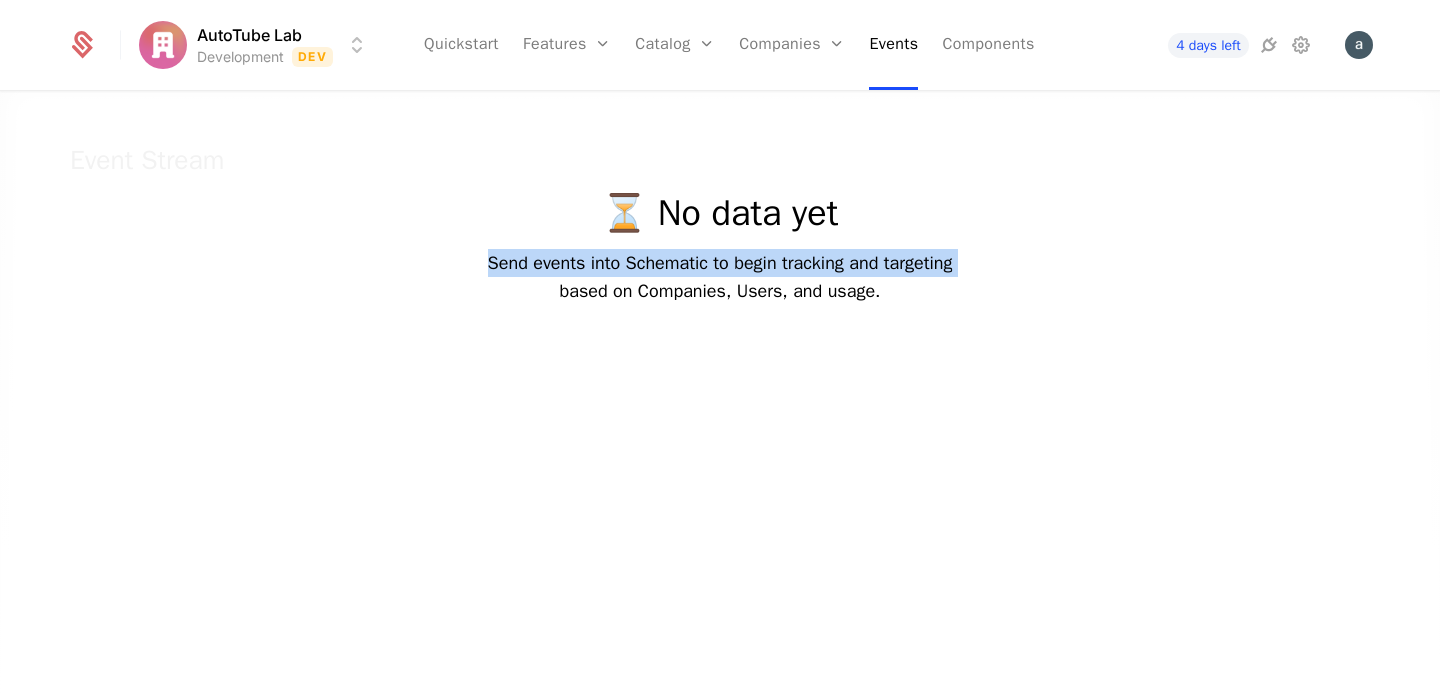 click on "Send events into Schematic to begin tracking and targeting based on Companies, Users, and usage." at bounding box center [720, 277] 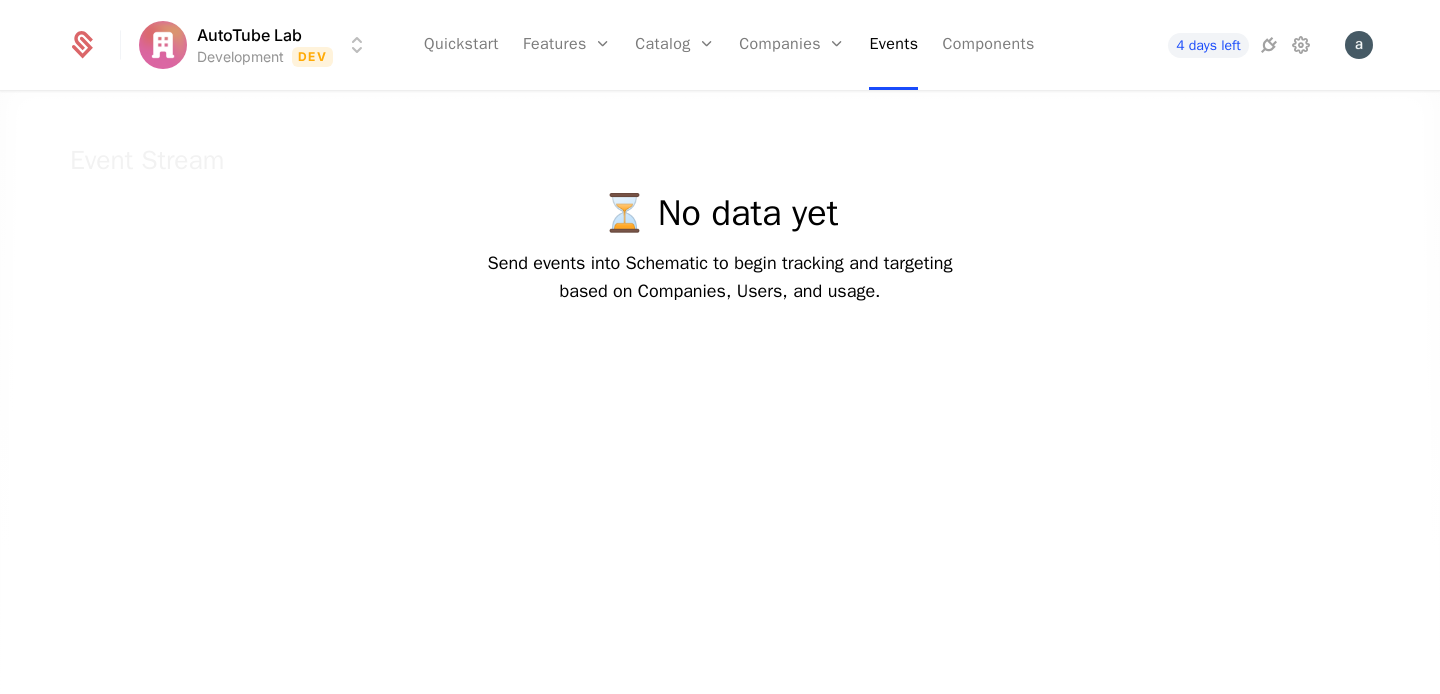 click at bounding box center [720, 428] 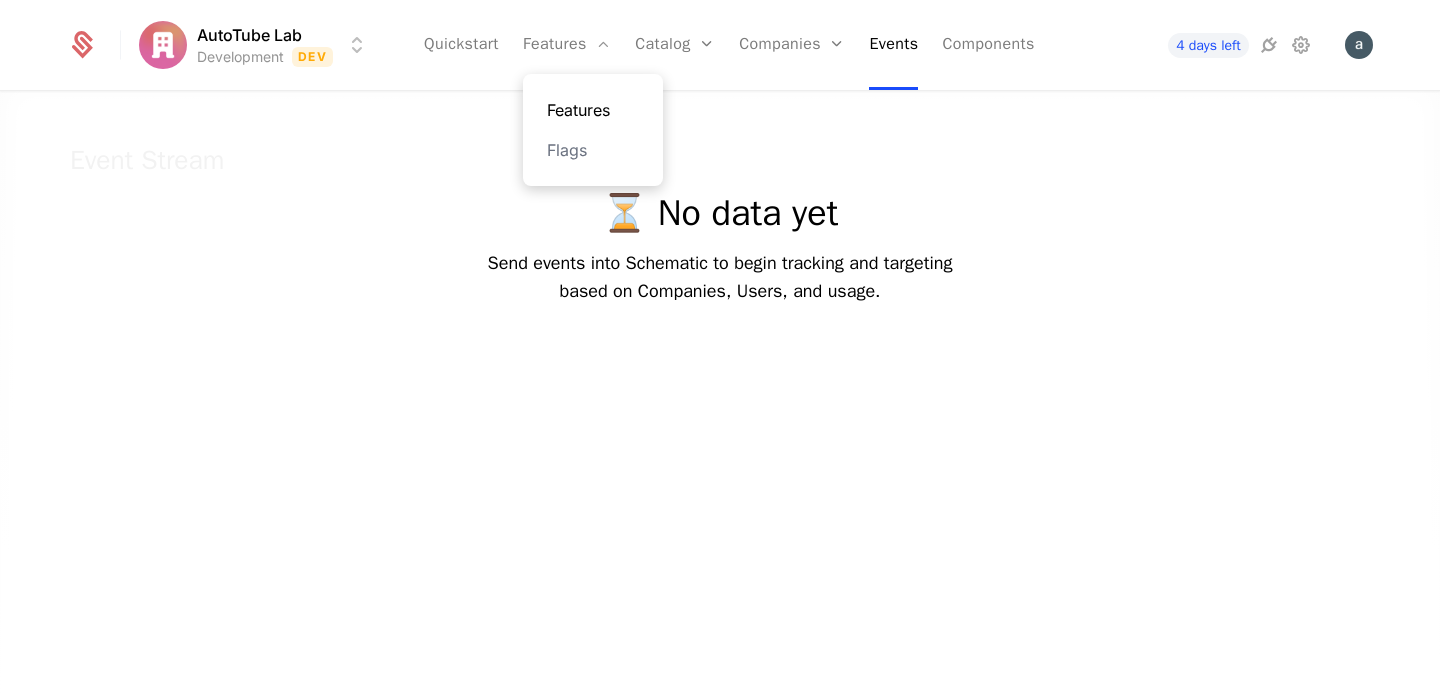 click on "Features" at bounding box center [593, 110] 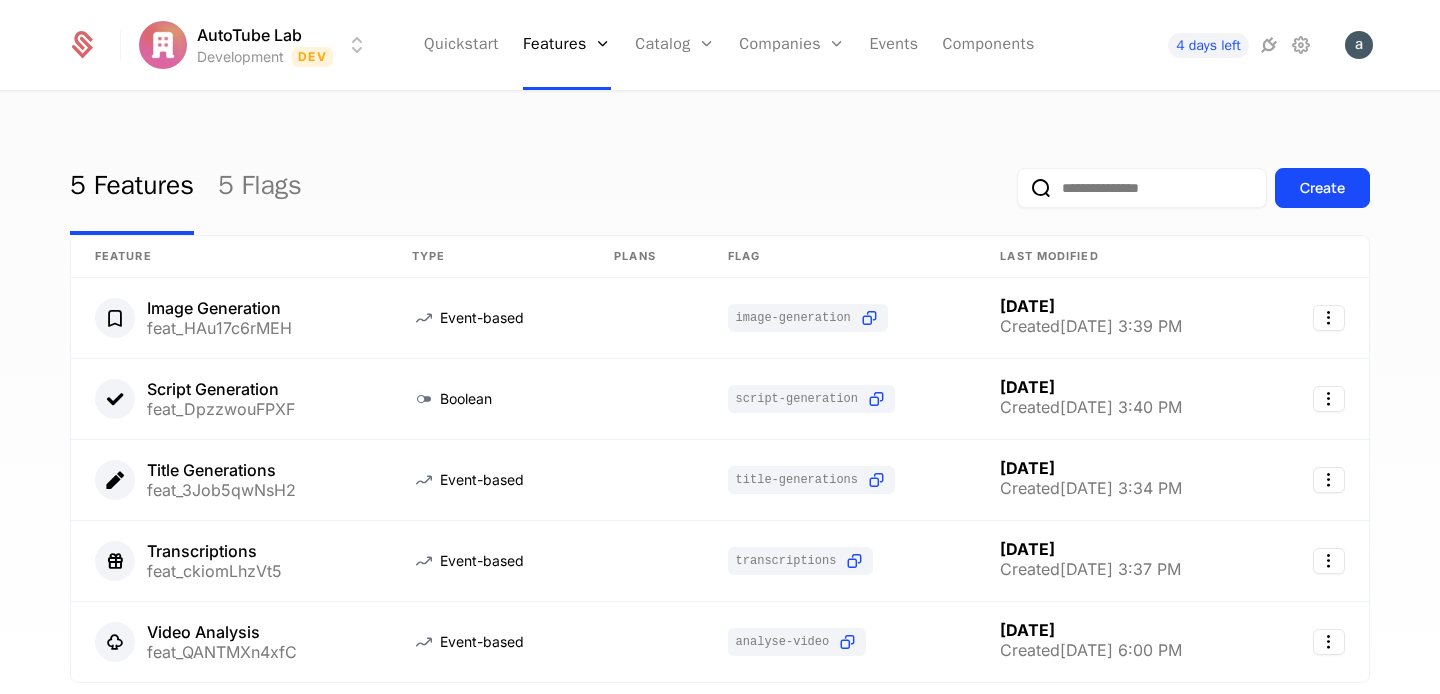 click on "5 Features 5 Flags Create Feature Type Plans Flag Last Modified Image Generation feat_HAu17c6rMEH Event-based image-generation [DATE] Created  [DATE] 3:39 PM Script Generation feat_DpzzwouFPXF Boolean script-generation [DATE] Created  [DATE] 3:40 PM Title Generations feat_3Job5qwNsH2 Event-based title-generations [DATE] Created  [DATE] 3:34 PM Transcriptions feat_ckiomLhzVt5 Event-based transcriptions [DATE] Created  [DATE] 3:37 PM Video Analysis feat_QANTMXn4xfC Event-based analyse-video [DATE] Created  [DATE] 6:00 PM" at bounding box center (720, 399) 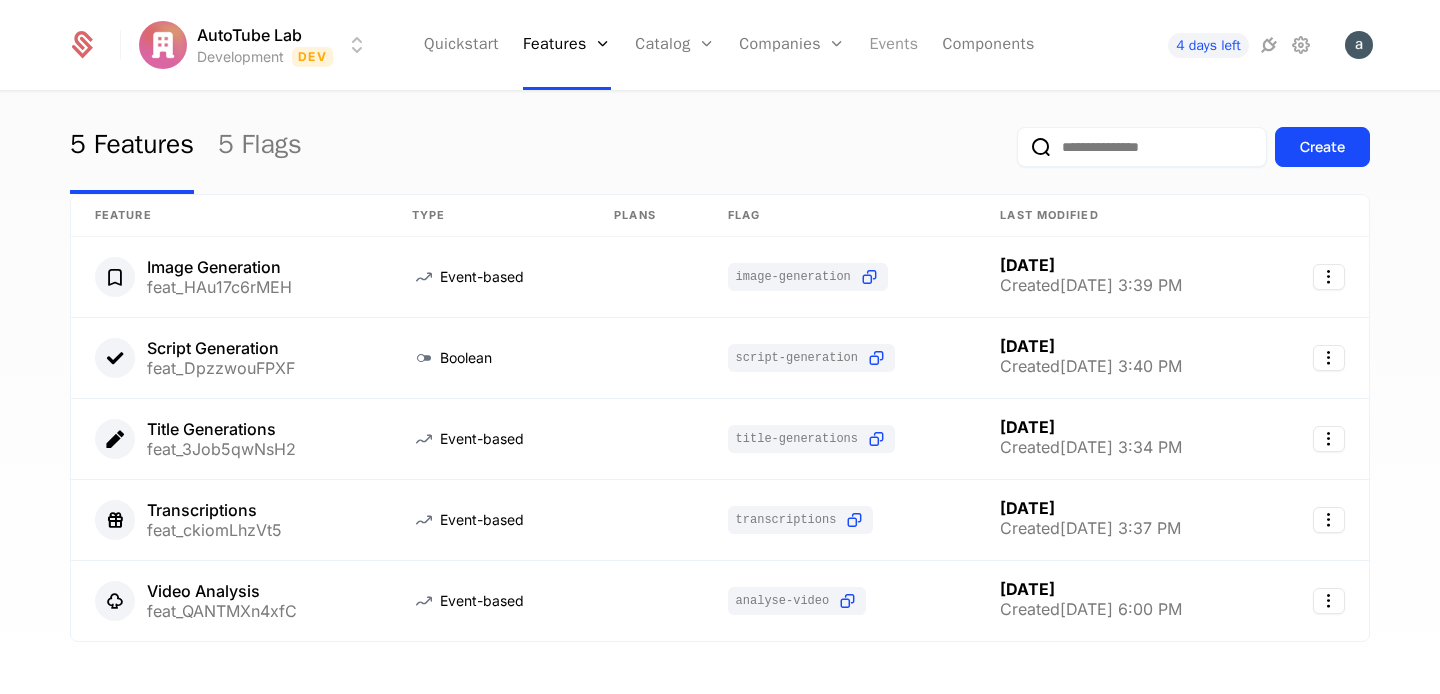 click on "Events" at bounding box center (893, 45) 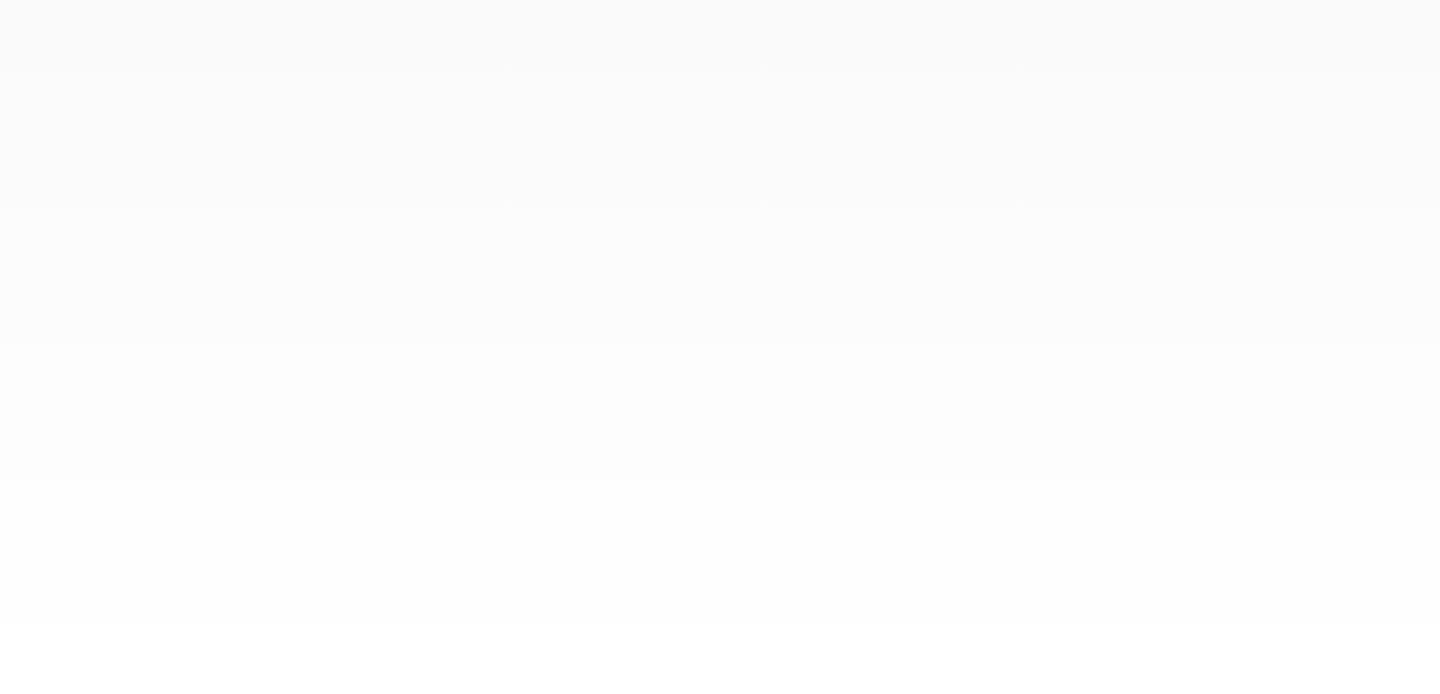 scroll, scrollTop: 0, scrollLeft: 0, axis: both 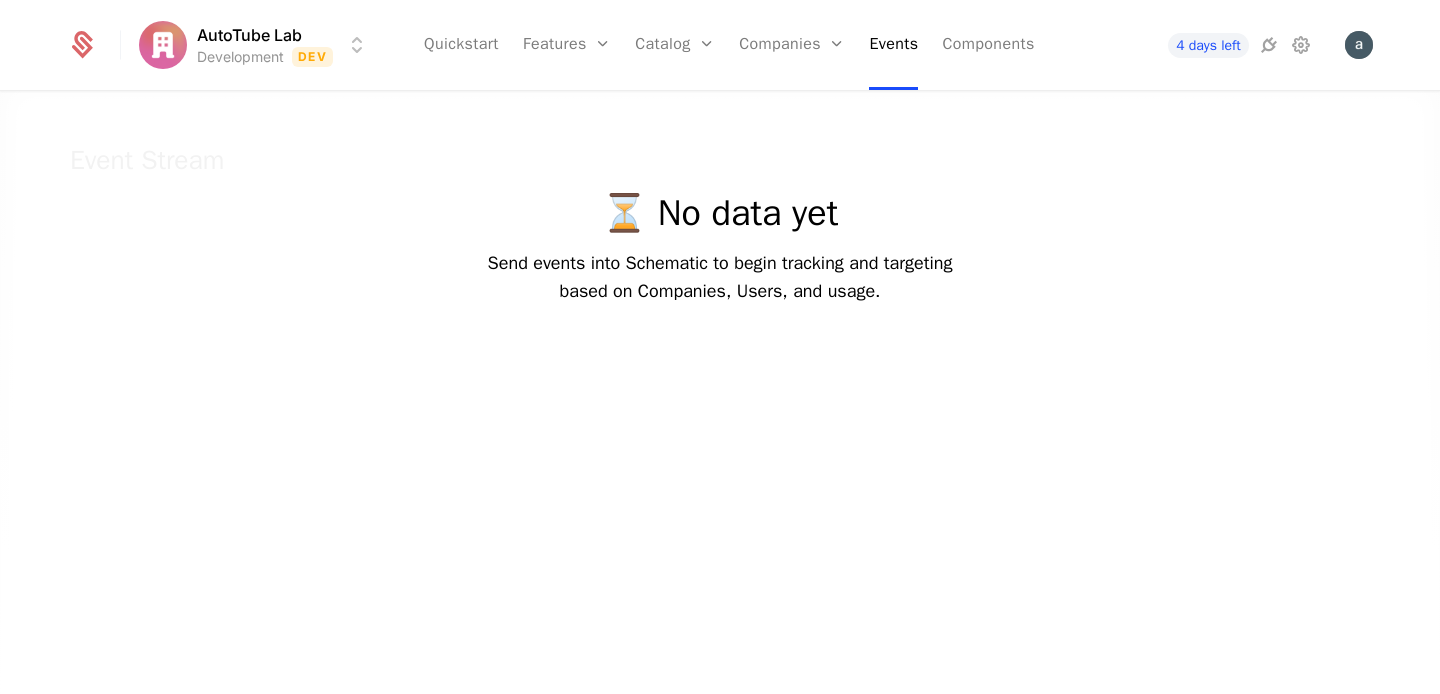 click on "Send events into Schematic to begin tracking and targeting based on Companies, Users, and usage." at bounding box center [720, 277] 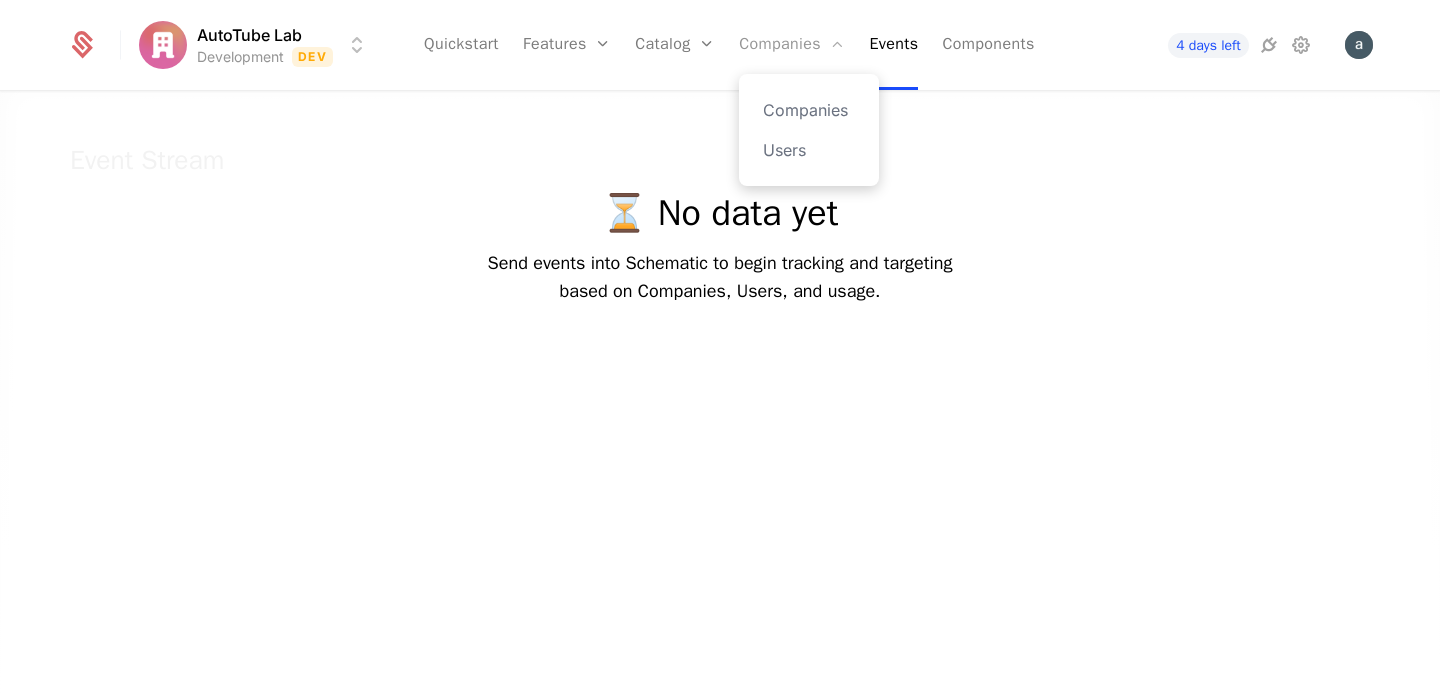 click on "Companies" at bounding box center (792, 45) 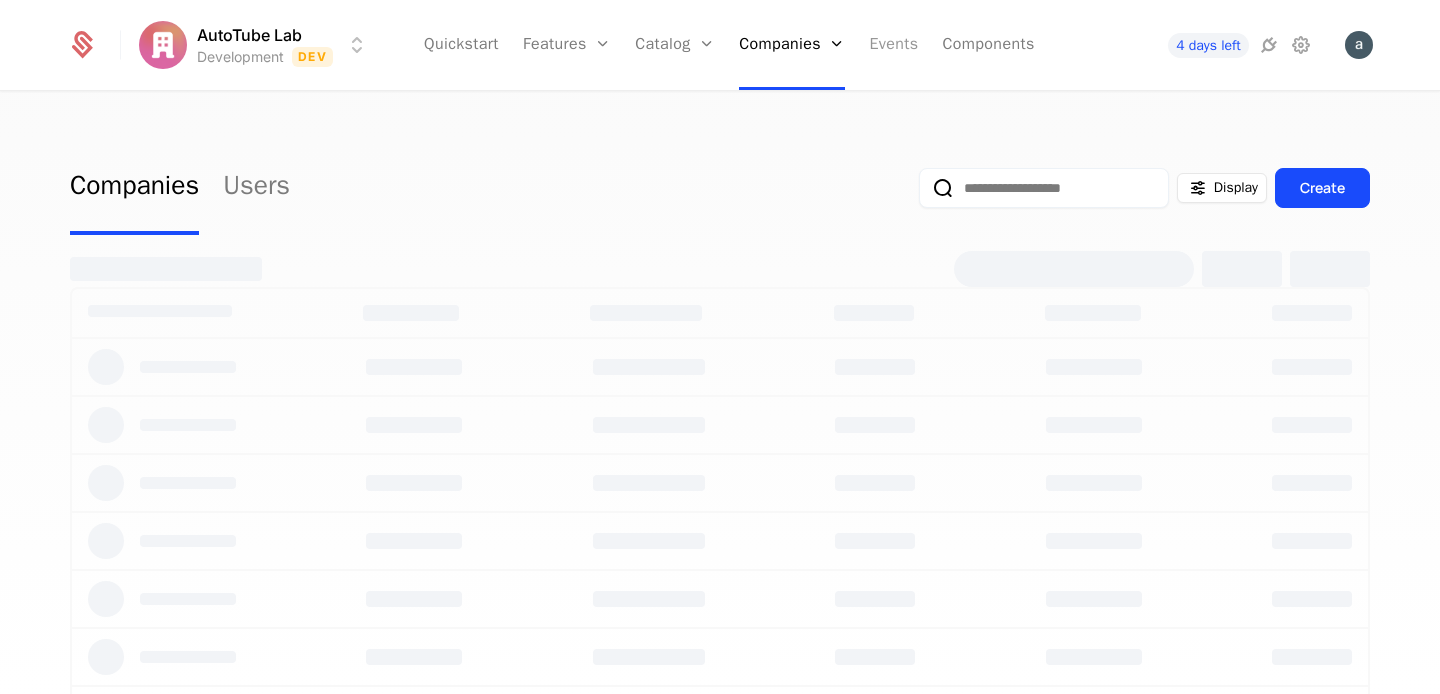 click on "Events" at bounding box center (893, 45) 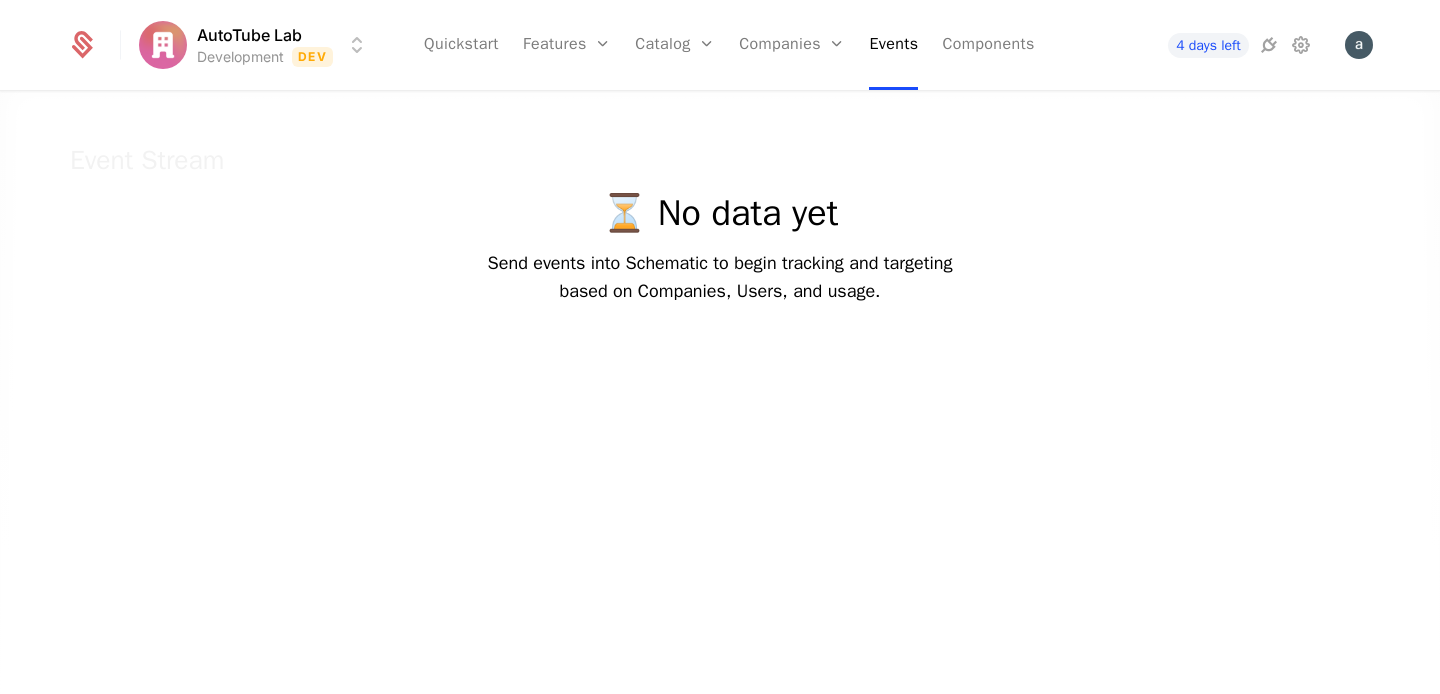 click on "Send events into Schematic to begin tracking and targeting based on Companies, Users, and usage." at bounding box center [720, 277] 